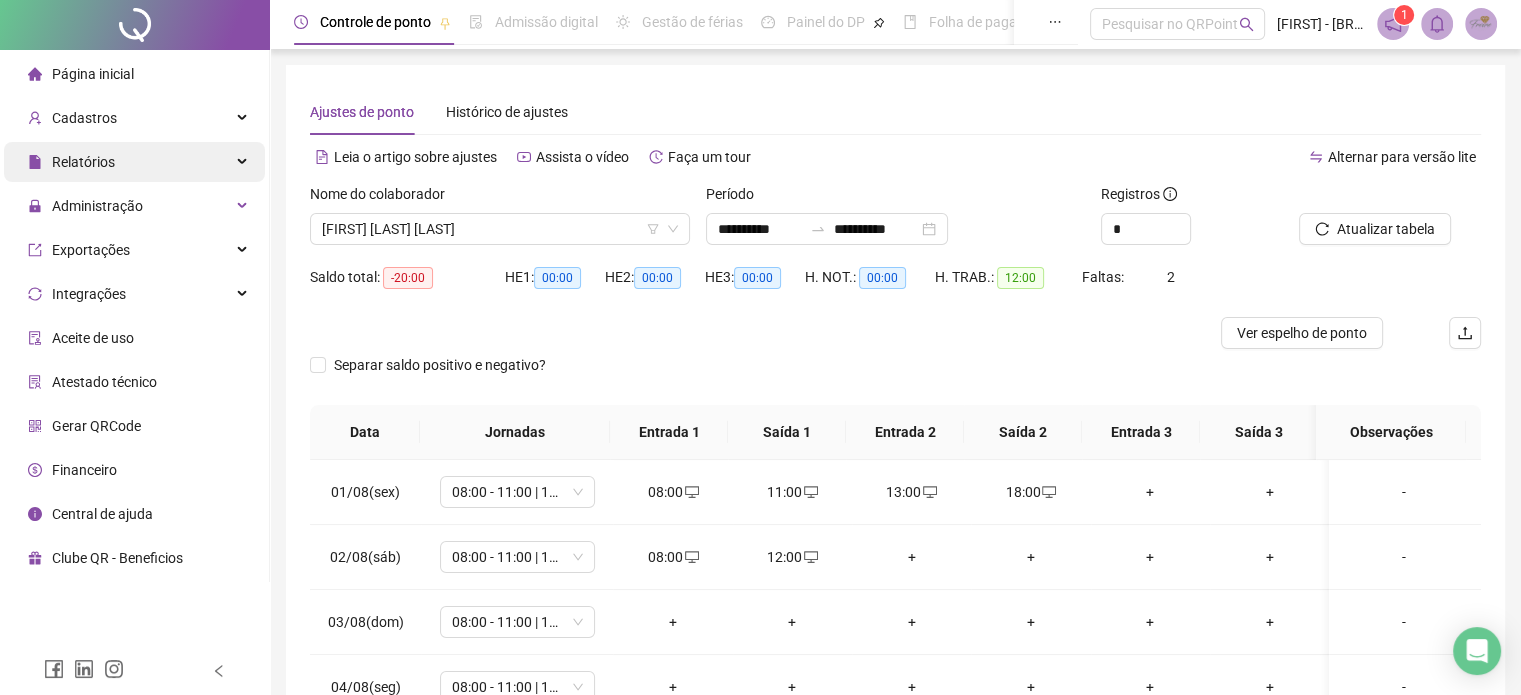 scroll, scrollTop: 0, scrollLeft: 0, axis: both 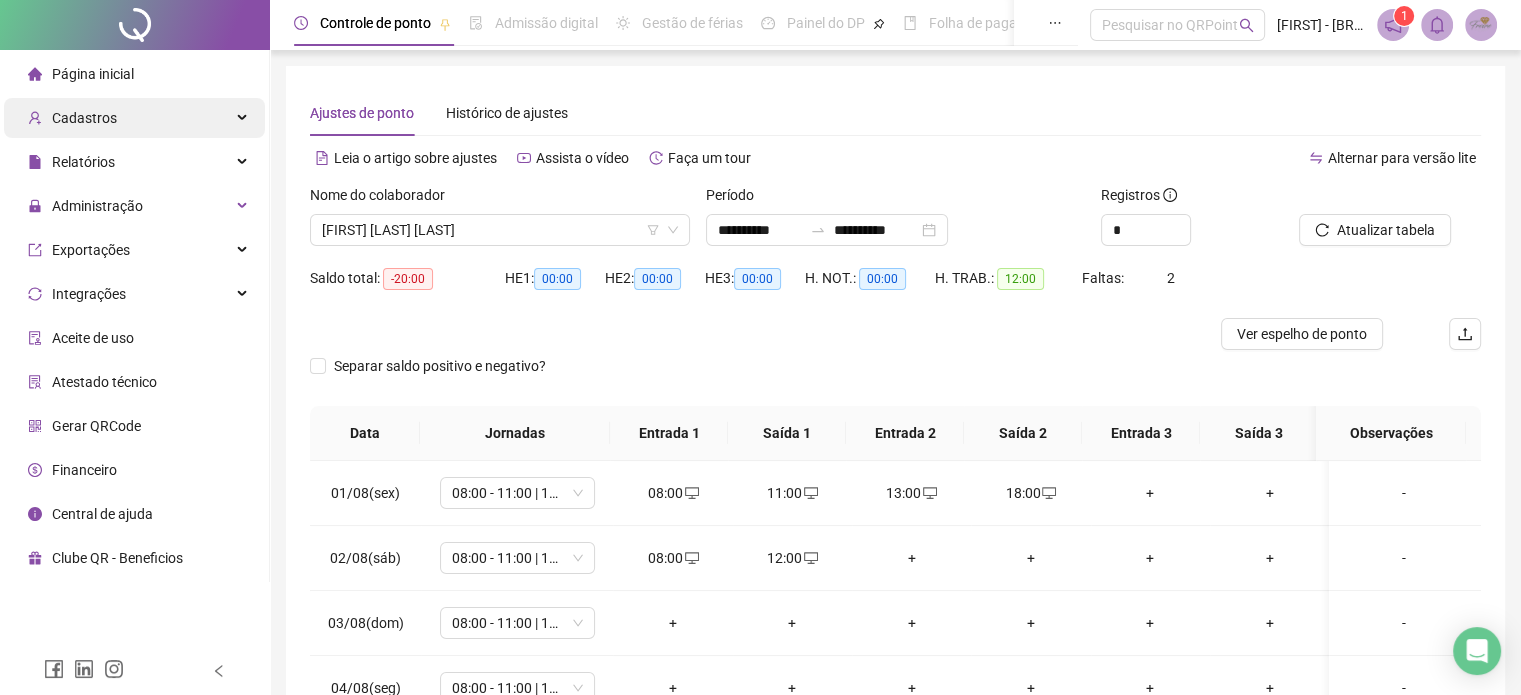 click on "Cadastros" at bounding box center (84, 118) 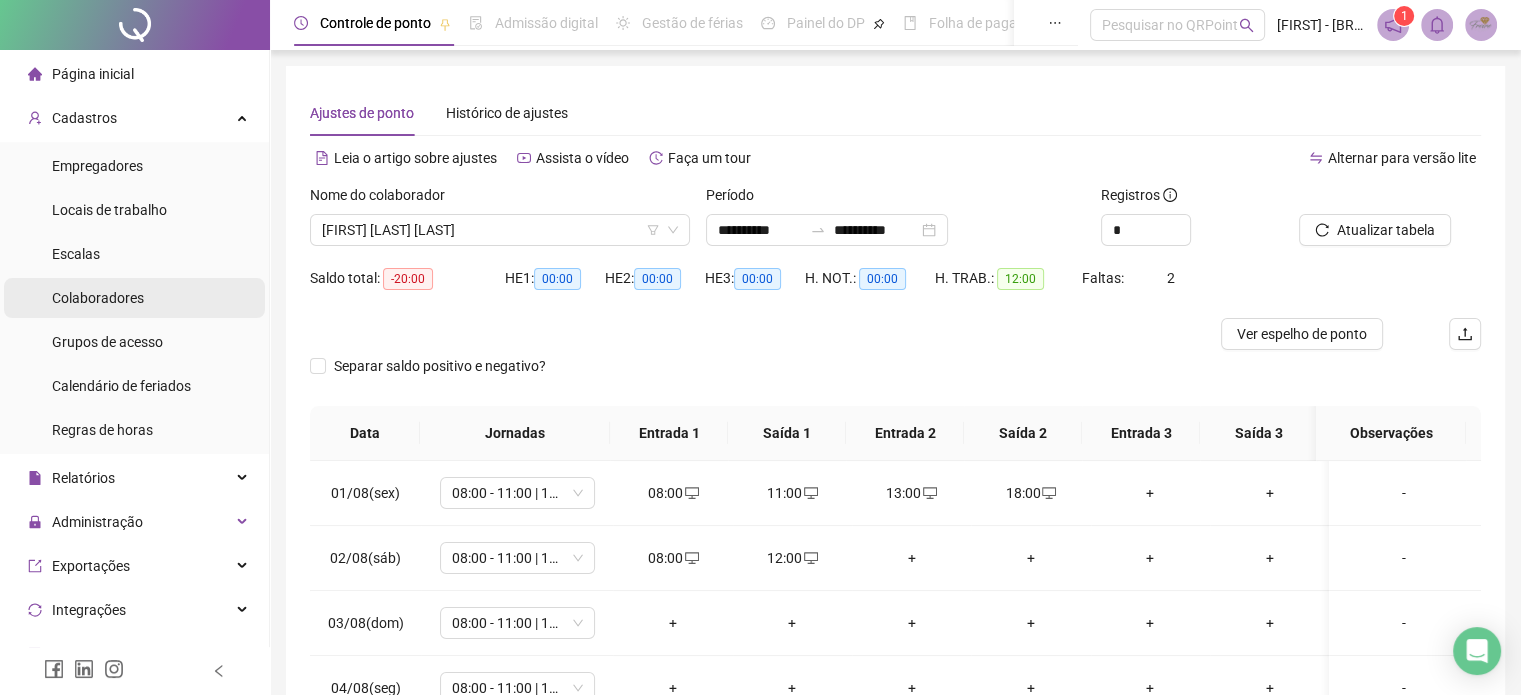 click on "Colaboradores" at bounding box center [134, 298] 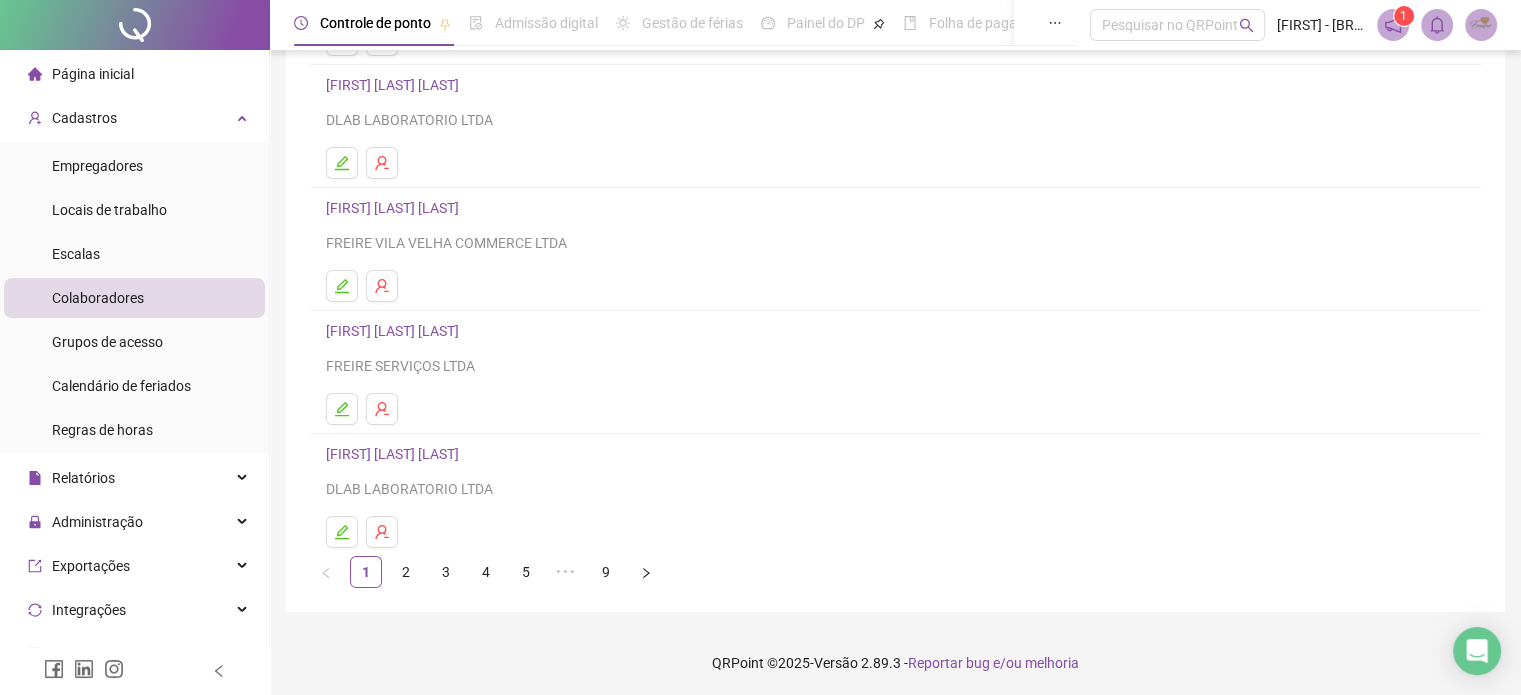 scroll, scrollTop: 271, scrollLeft: 0, axis: vertical 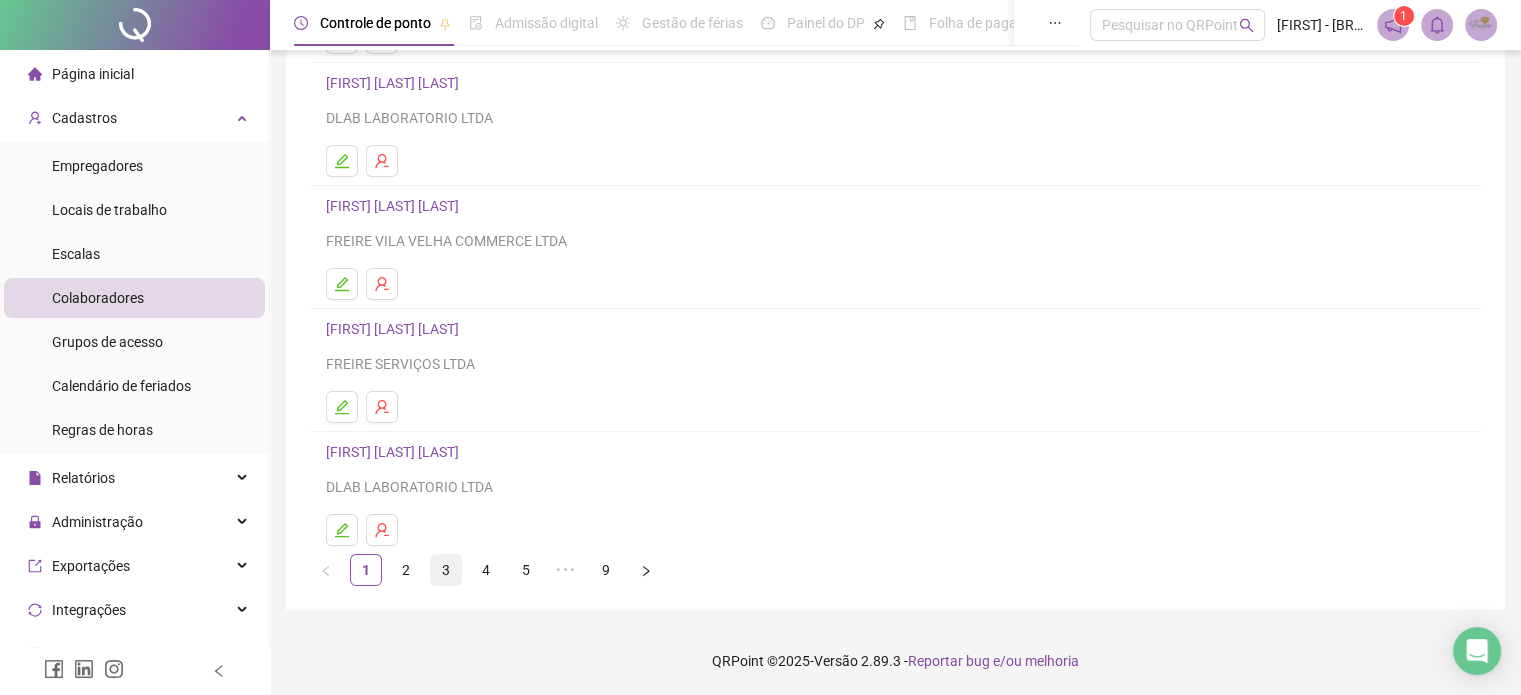 click on "3" at bounding box center (446, 570) 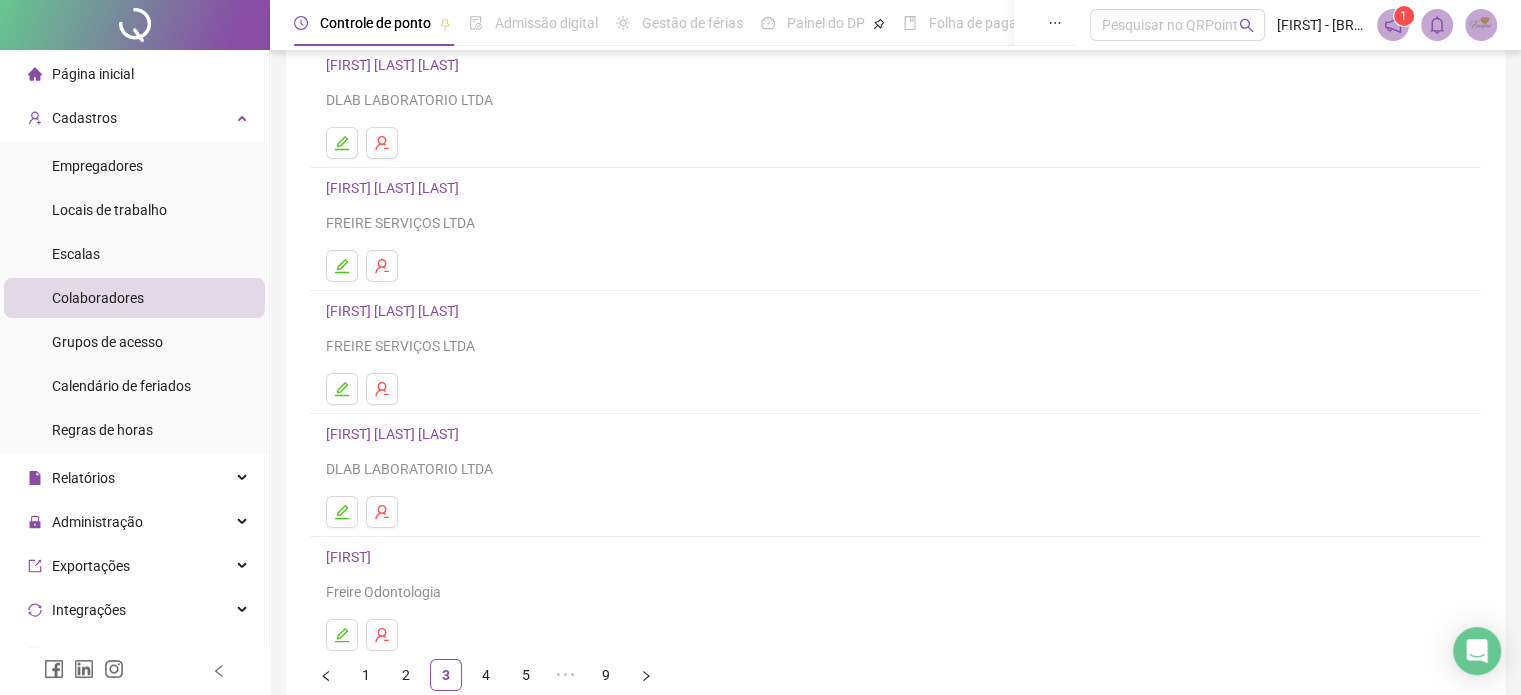 scroll, scrollTop: 271, scrollLeft: 0, axis: vertical 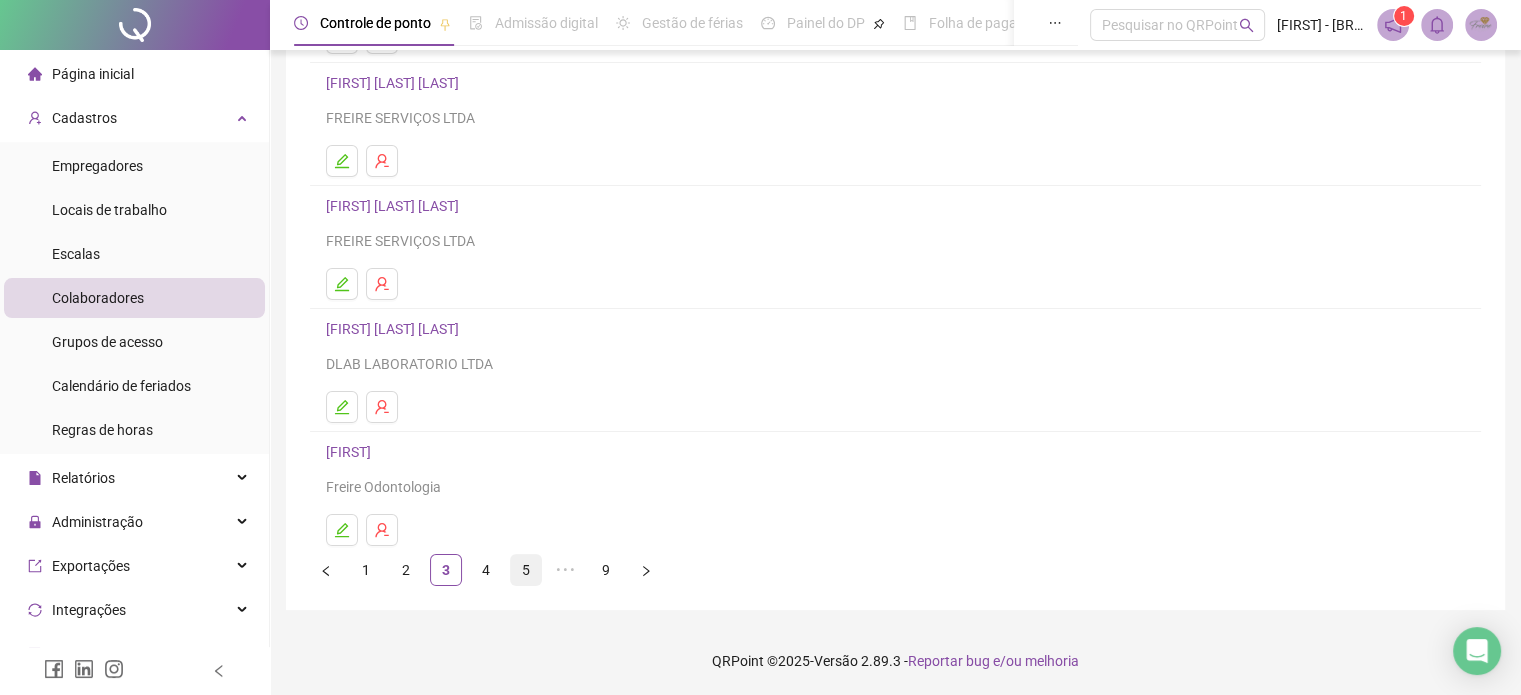 click on "5" at bounding box center (526, 570) 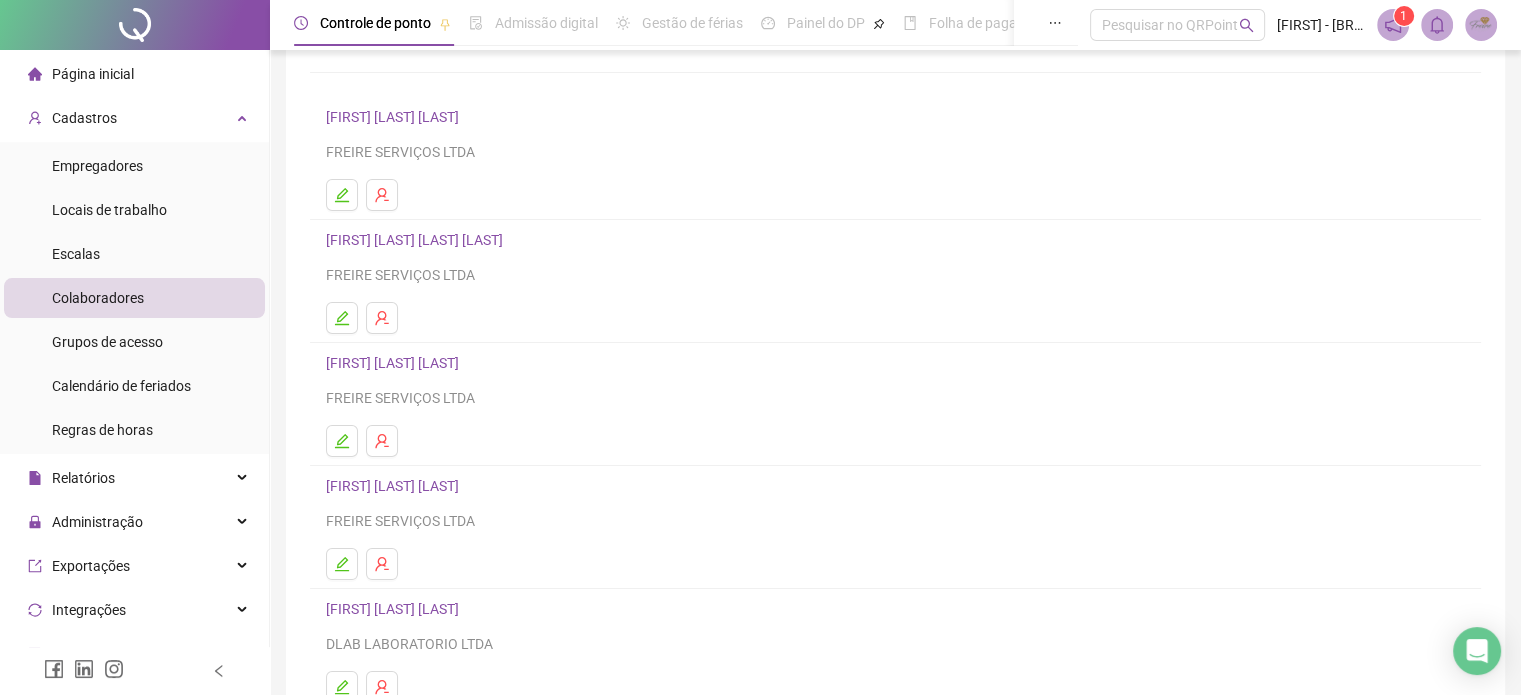 scroll, scrollTop: 271, scrollLeft: 0, axis: vertical 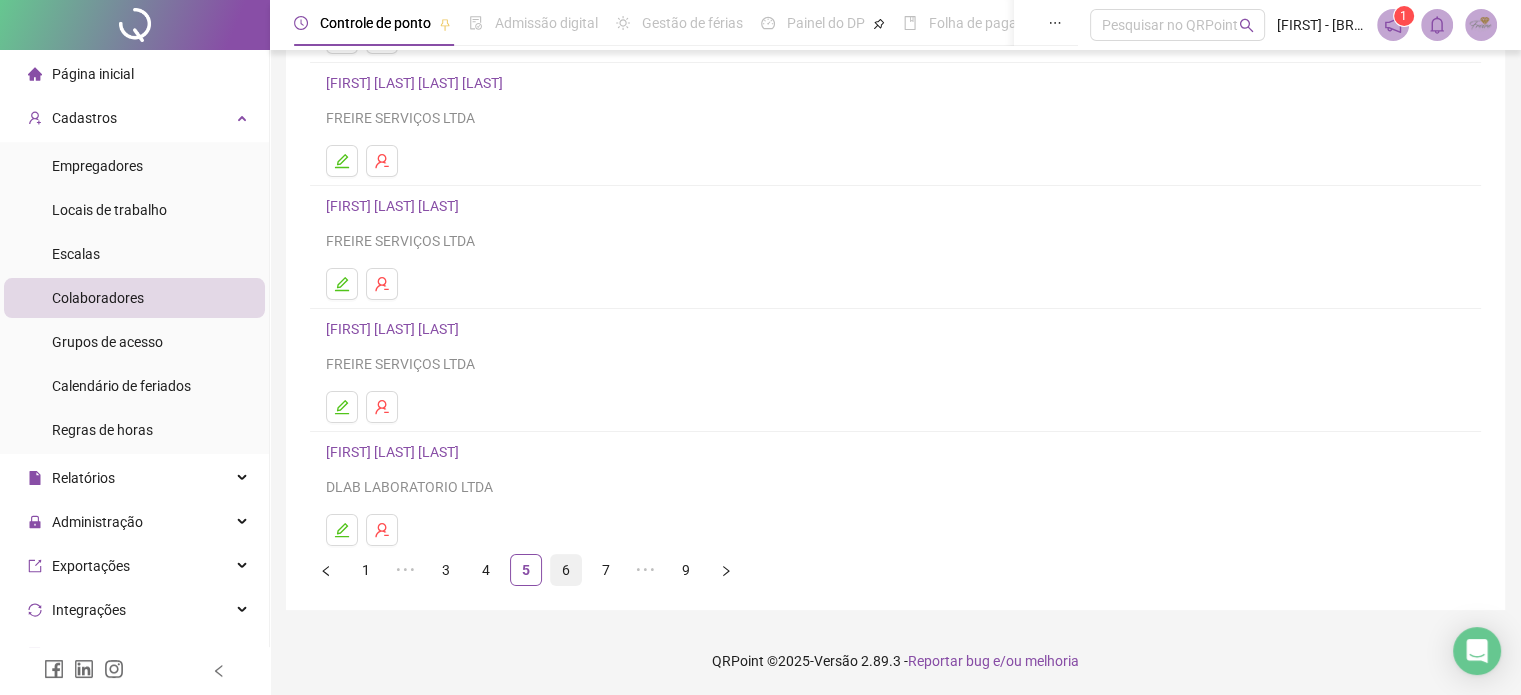 click on "6" at bounding box center (566, 570) 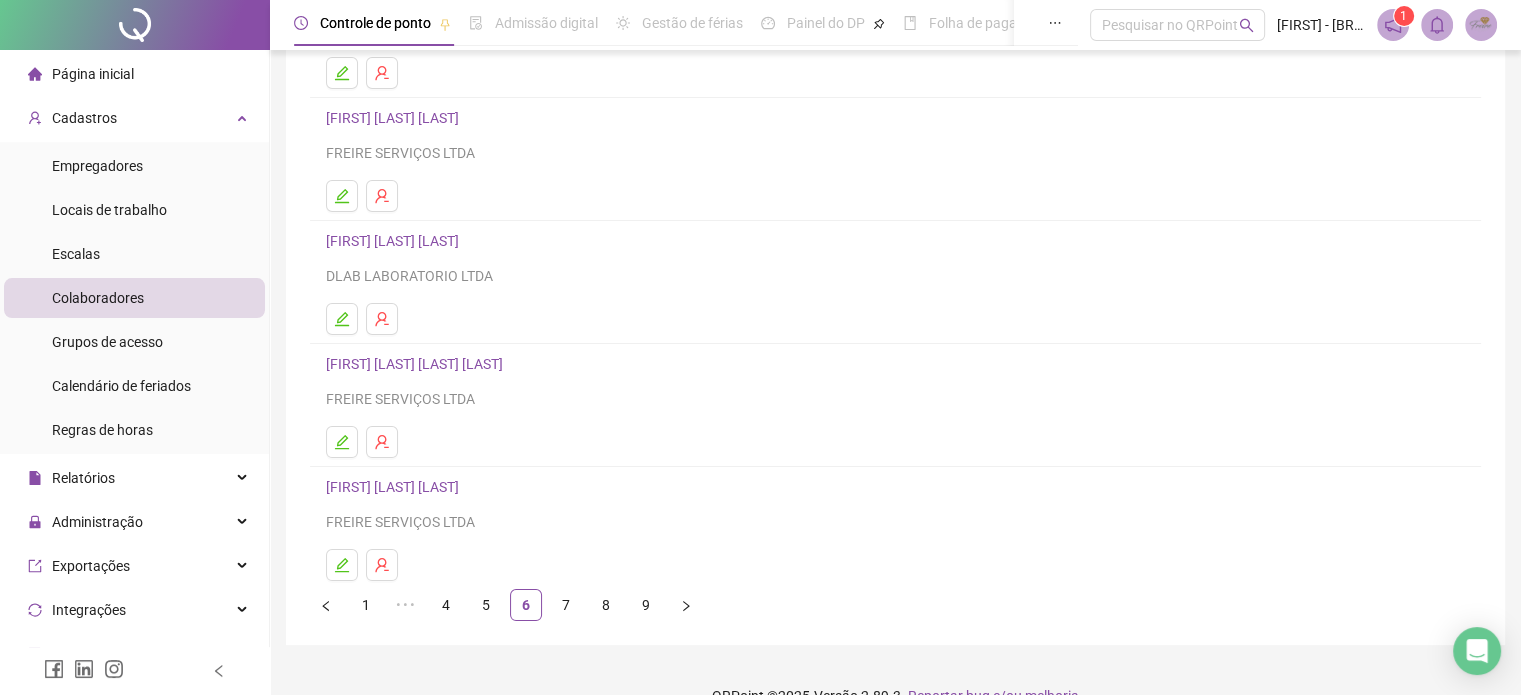scroll, scrollTop: 271, scrollLeft: 0, axis: vertical 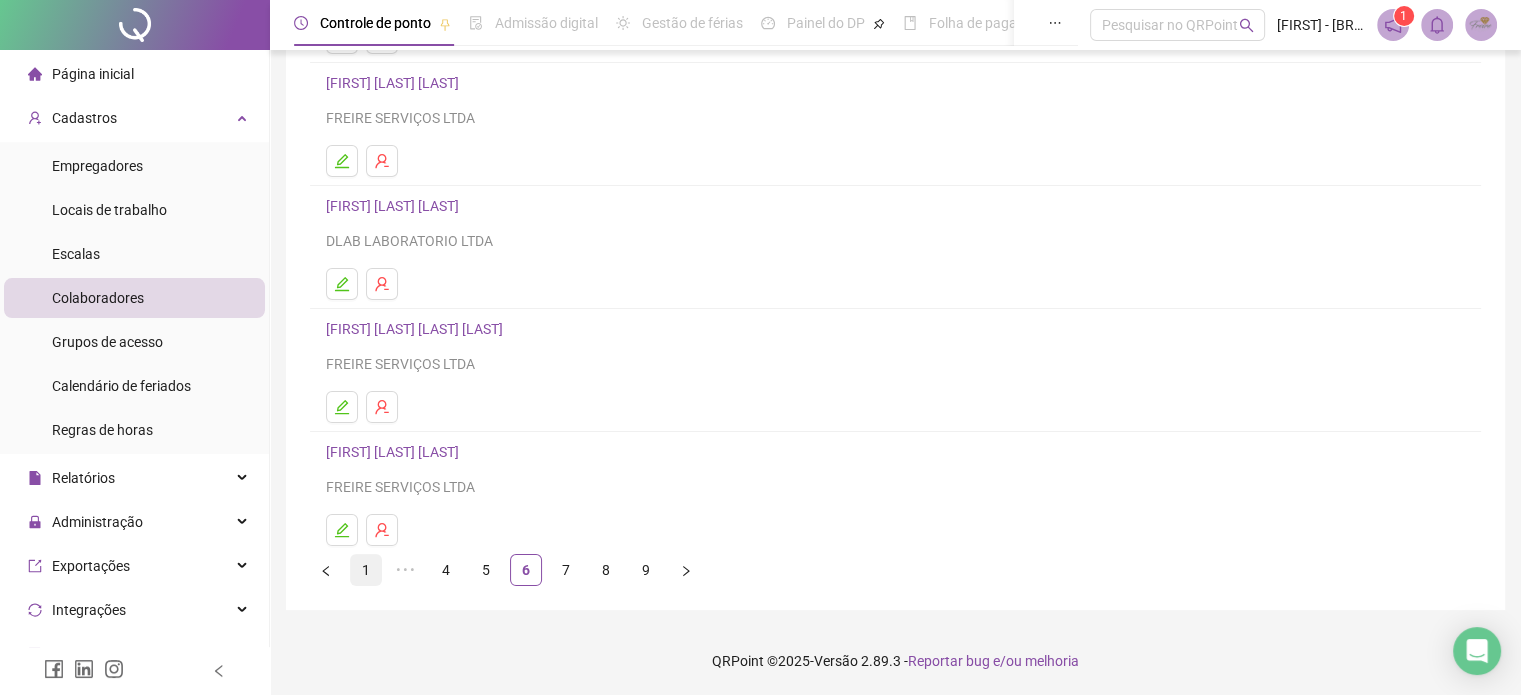 click on "1" at bounding box center [366, 570] 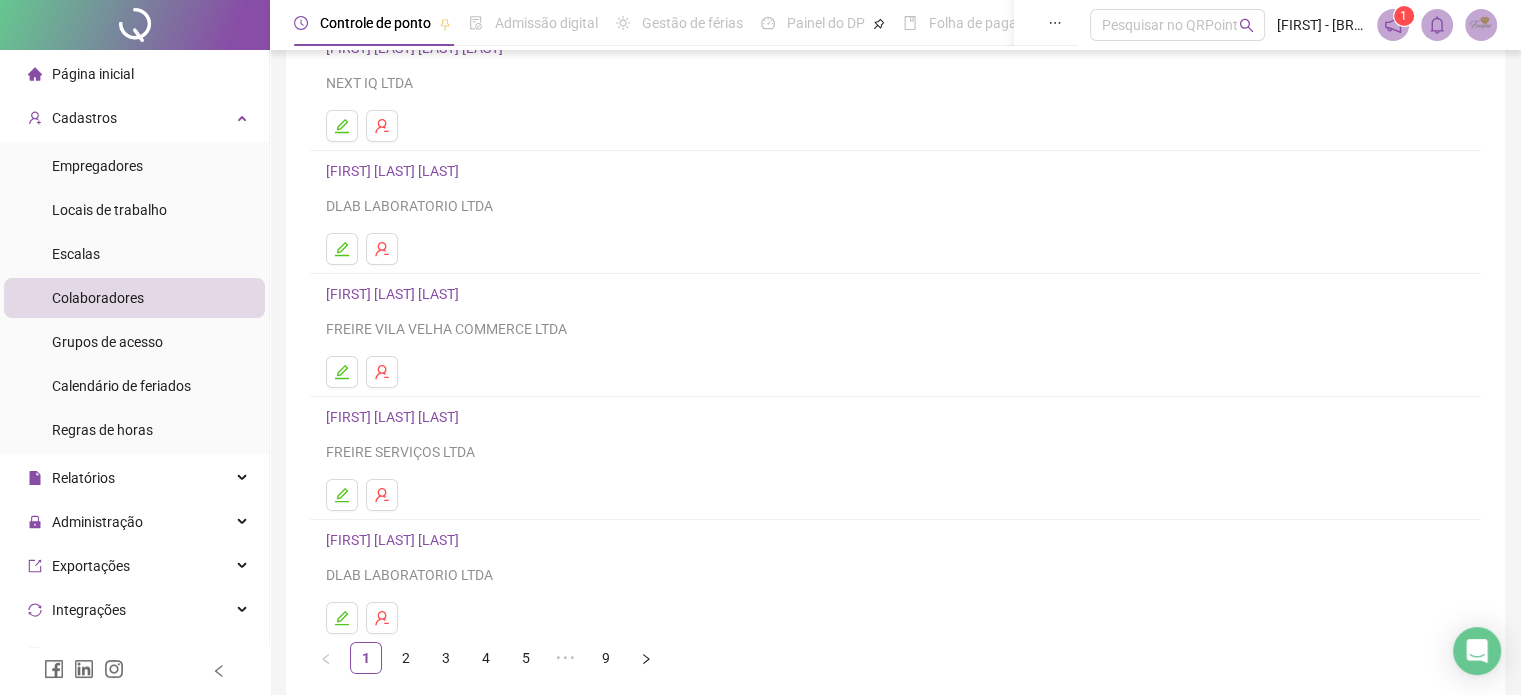 scroll, scrollTop: 200, scrollLeft: 0, axis: vertical 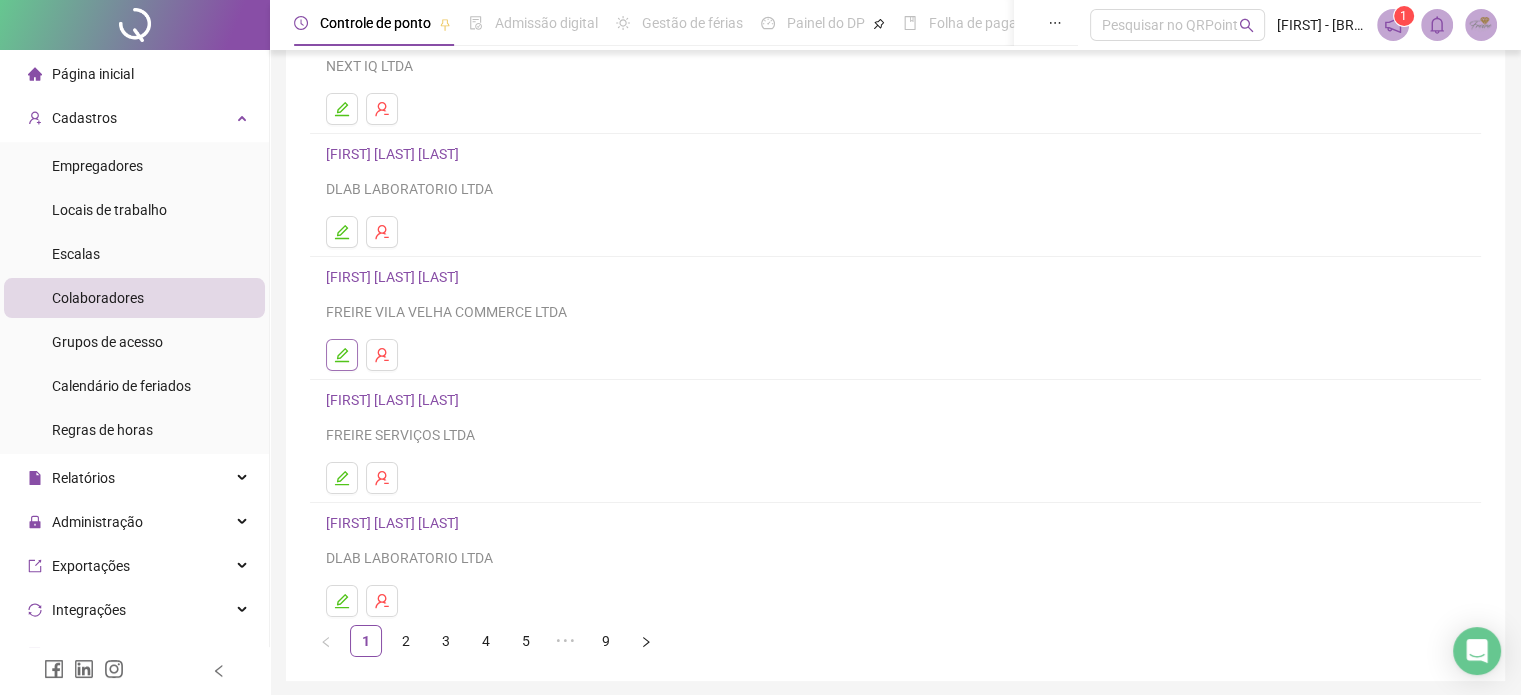 click at bounding box center [342, 355] 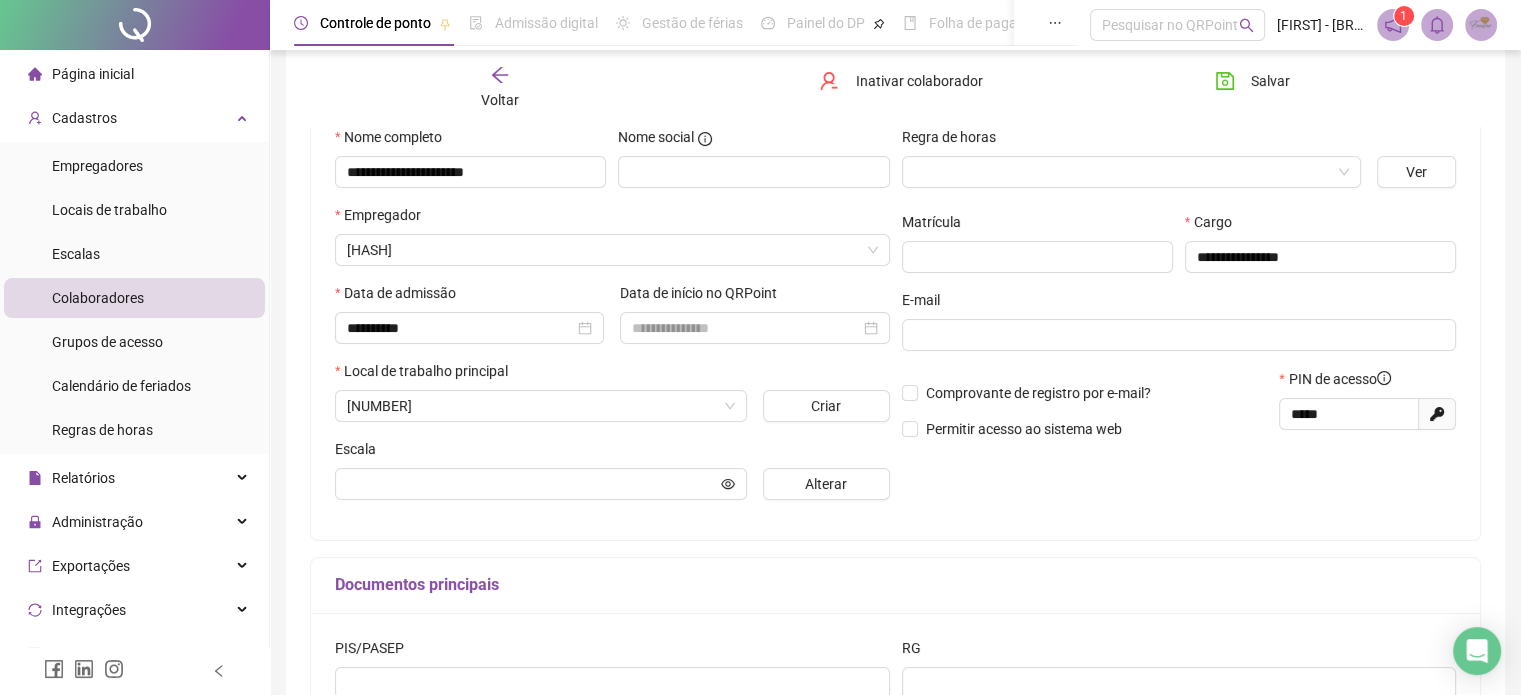 scroll, scrollTop: 210, scrollLeft: 0, axis: vertical 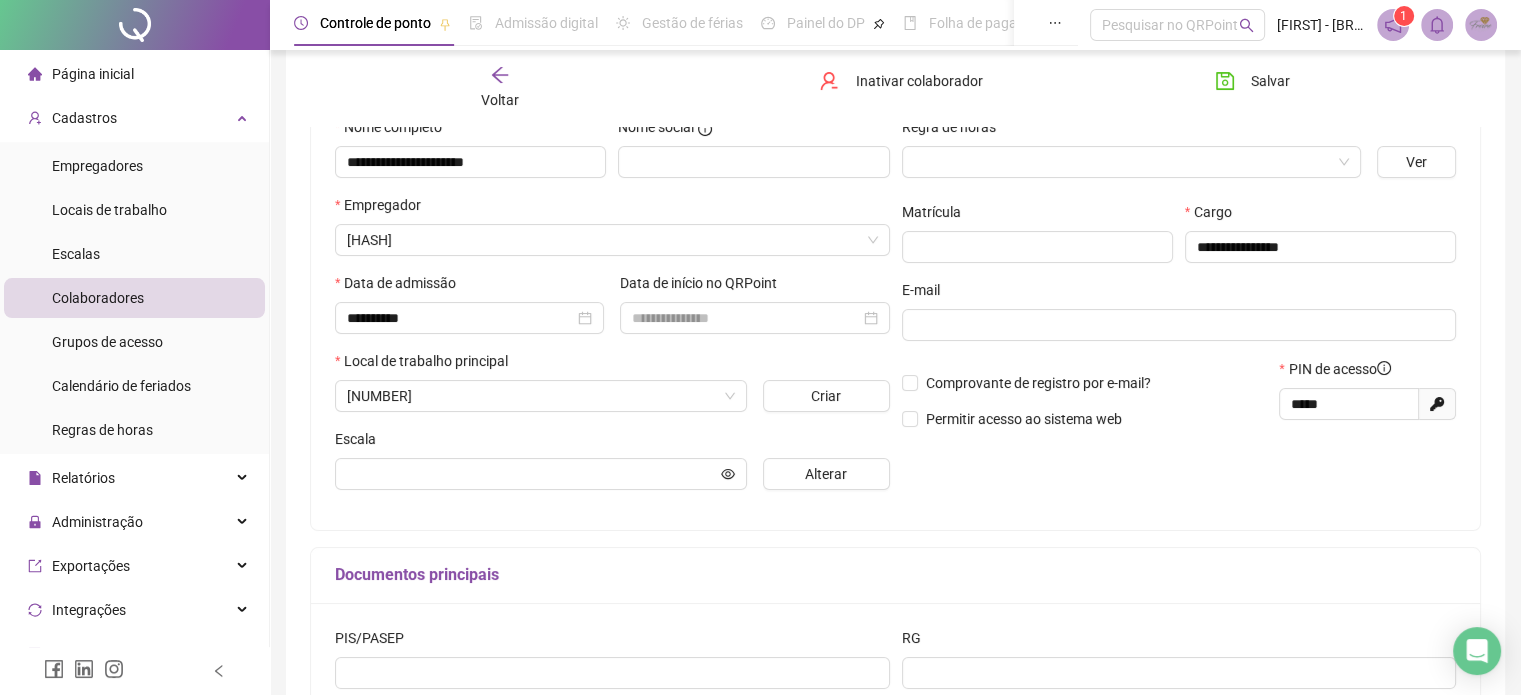 type on "**********" 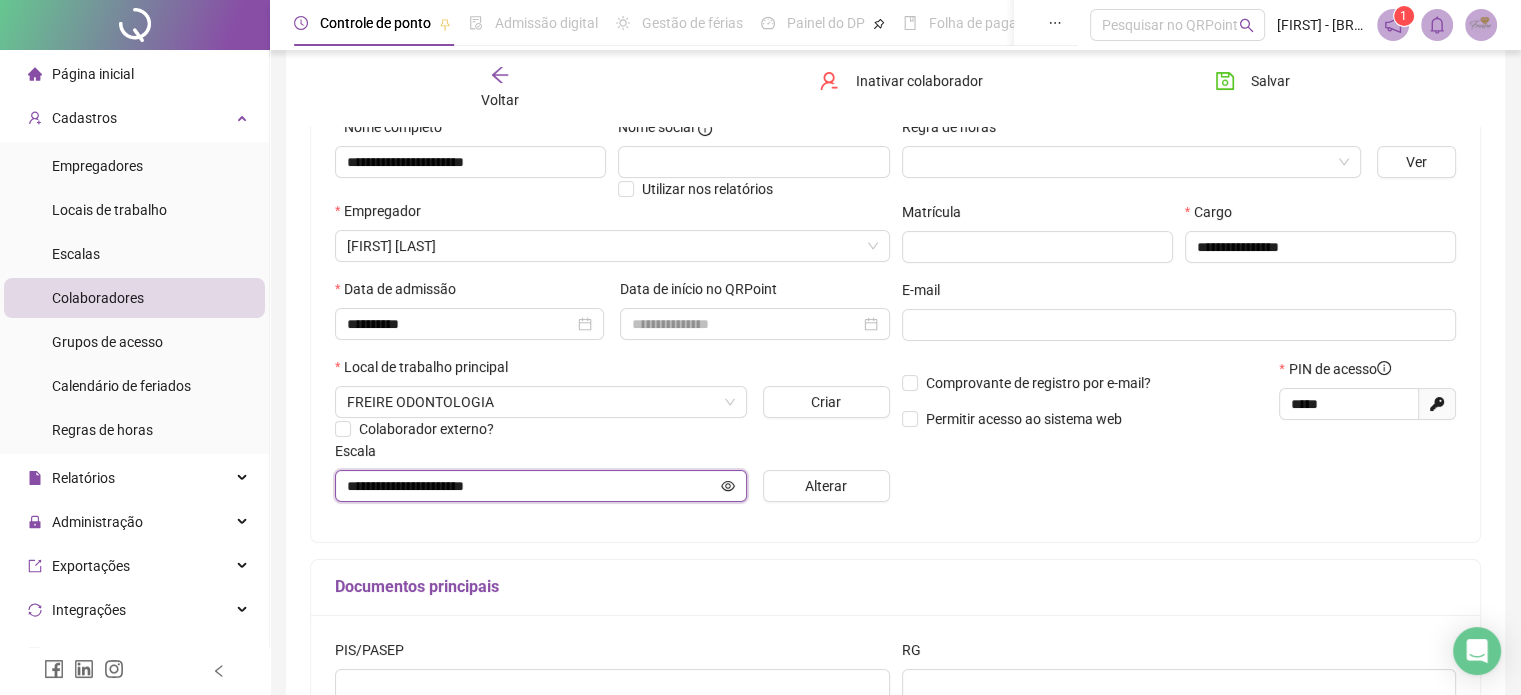 click 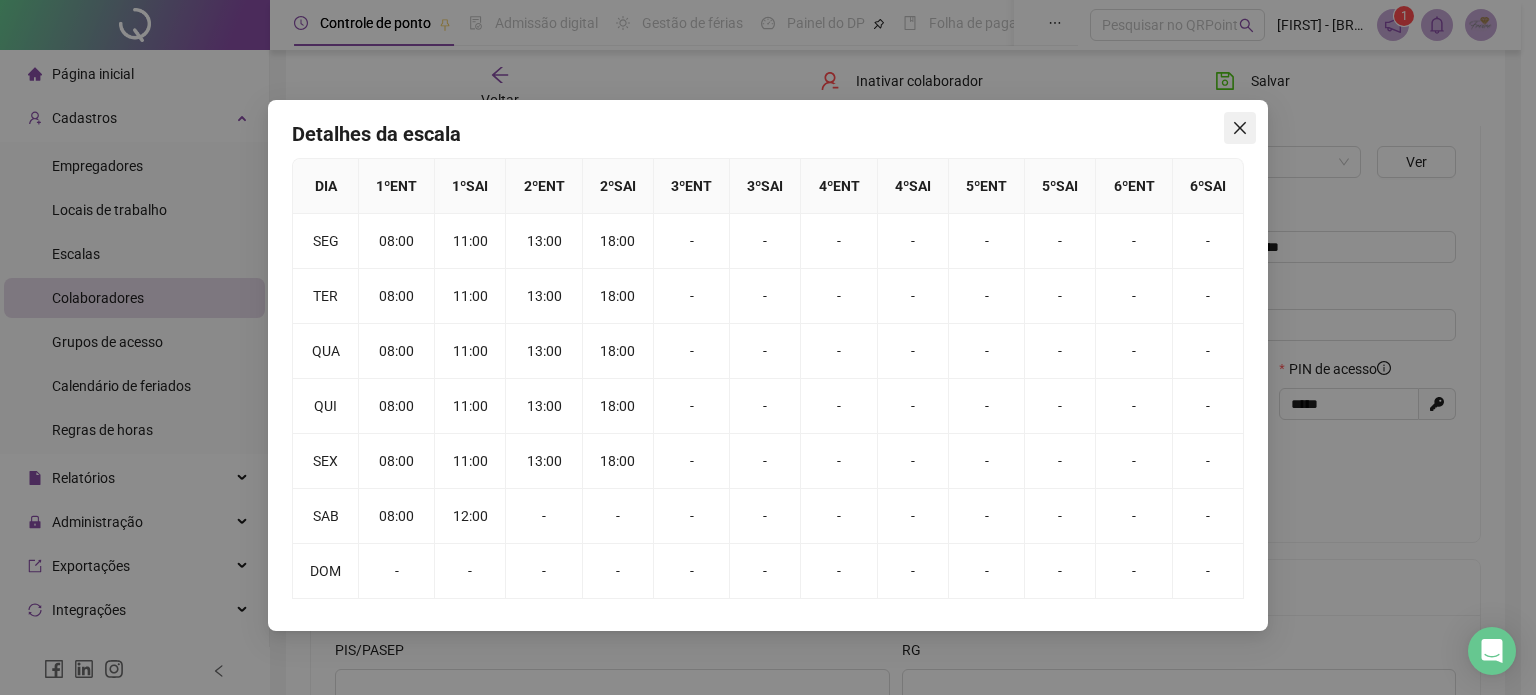 click 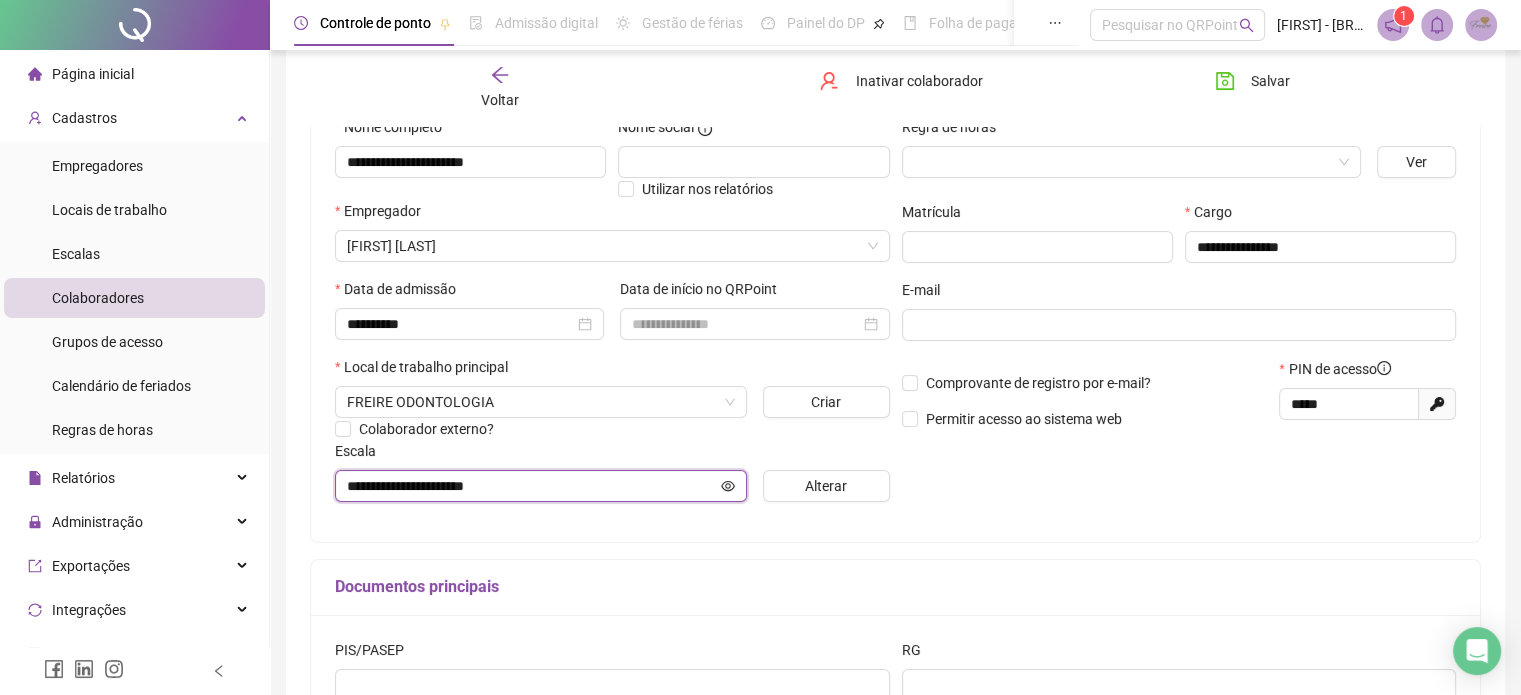 click on "**********" at bounding box center (532, 486) 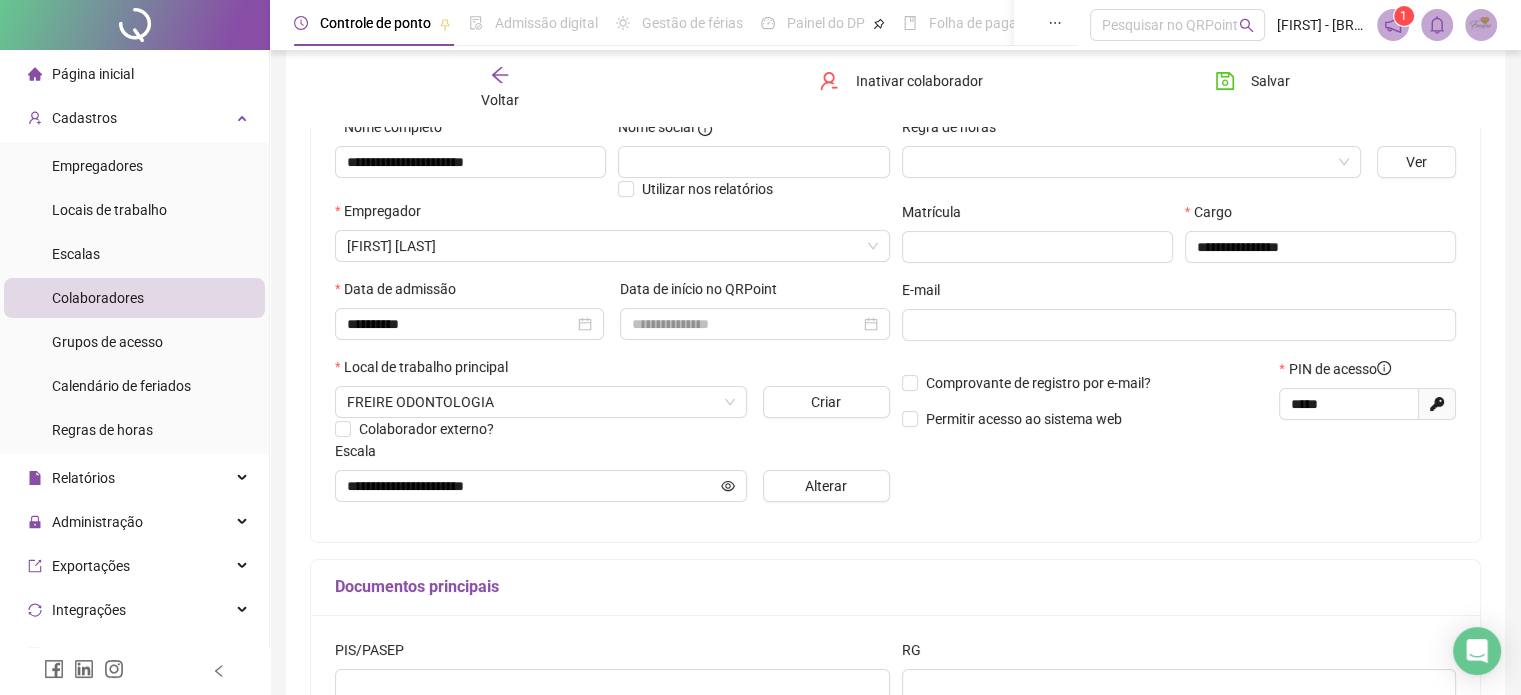 click on "Colaboradores" at bounding box center (98, 298) 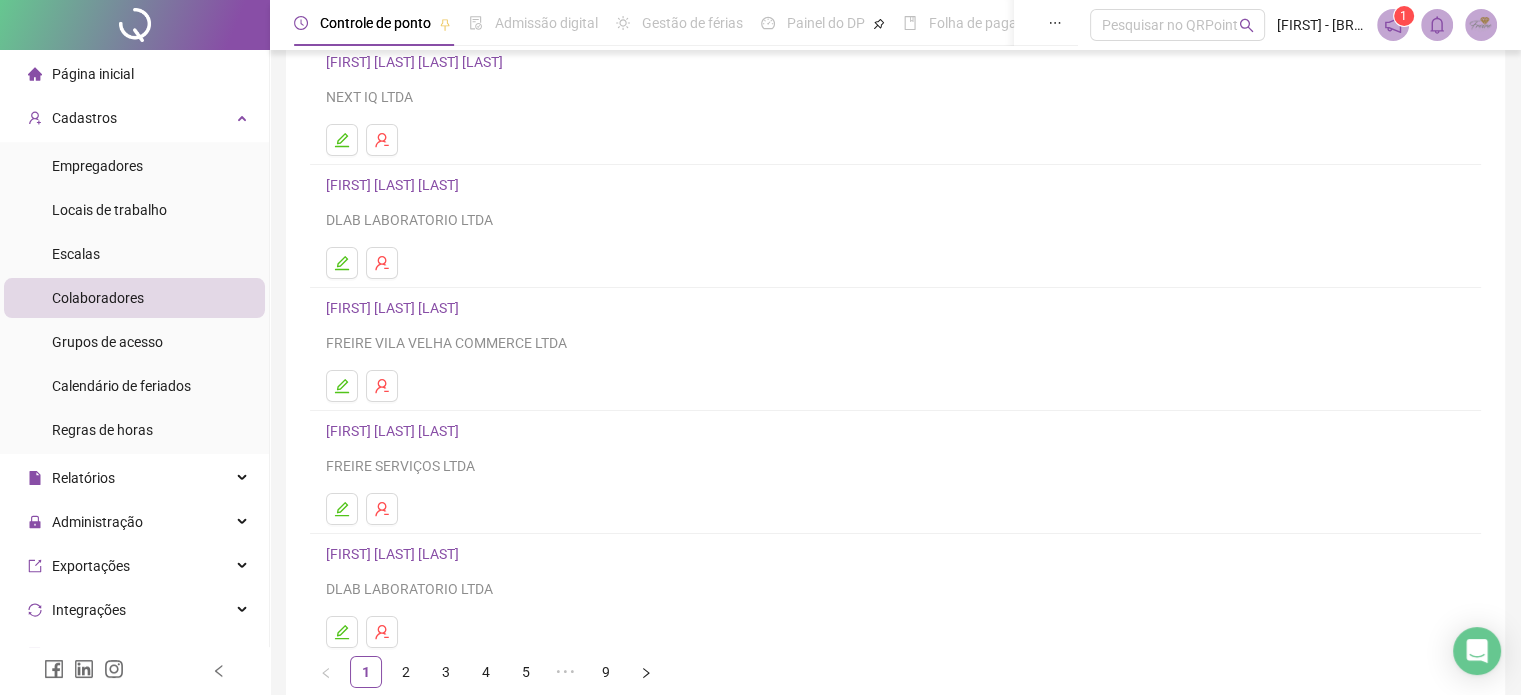 scroll, scrollTop: 271, scrollLeft: 0, axis: vertical 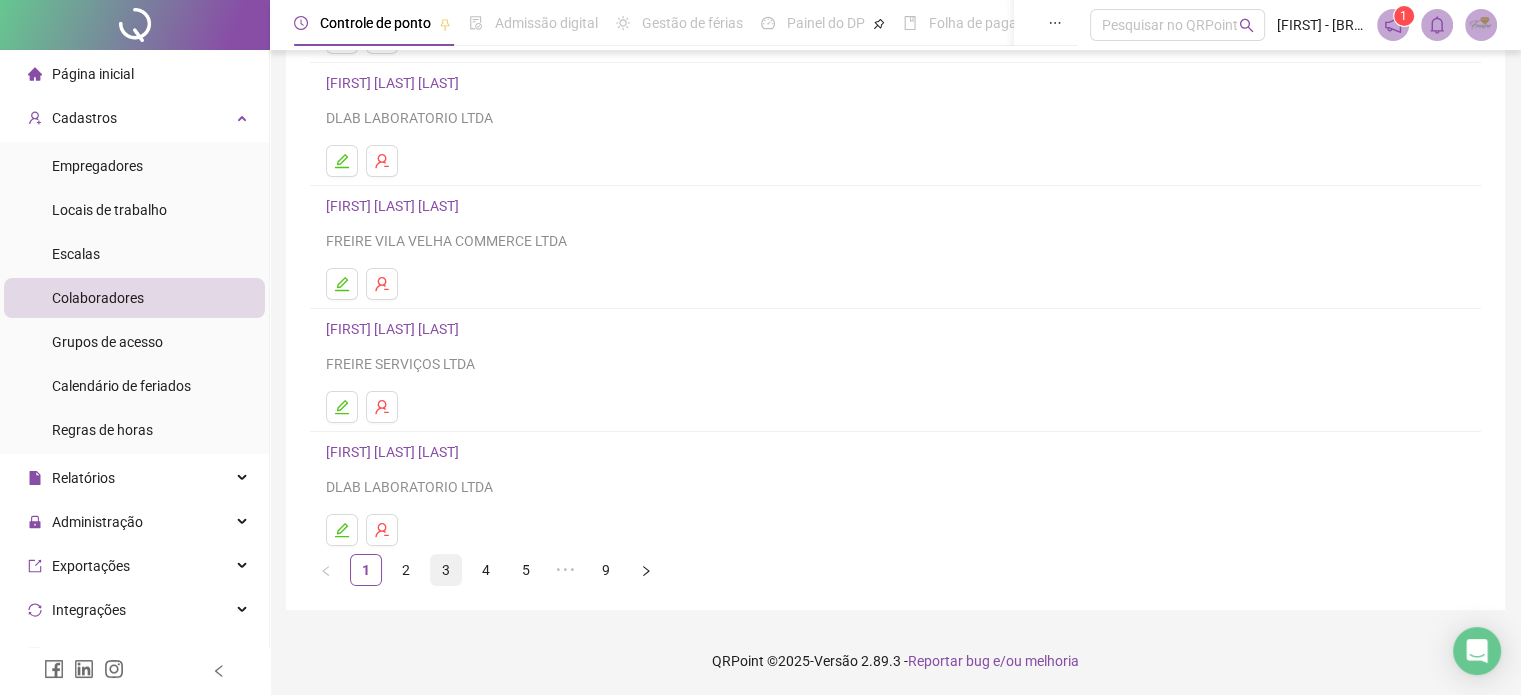click on "3" at bounding box center (446, 570) 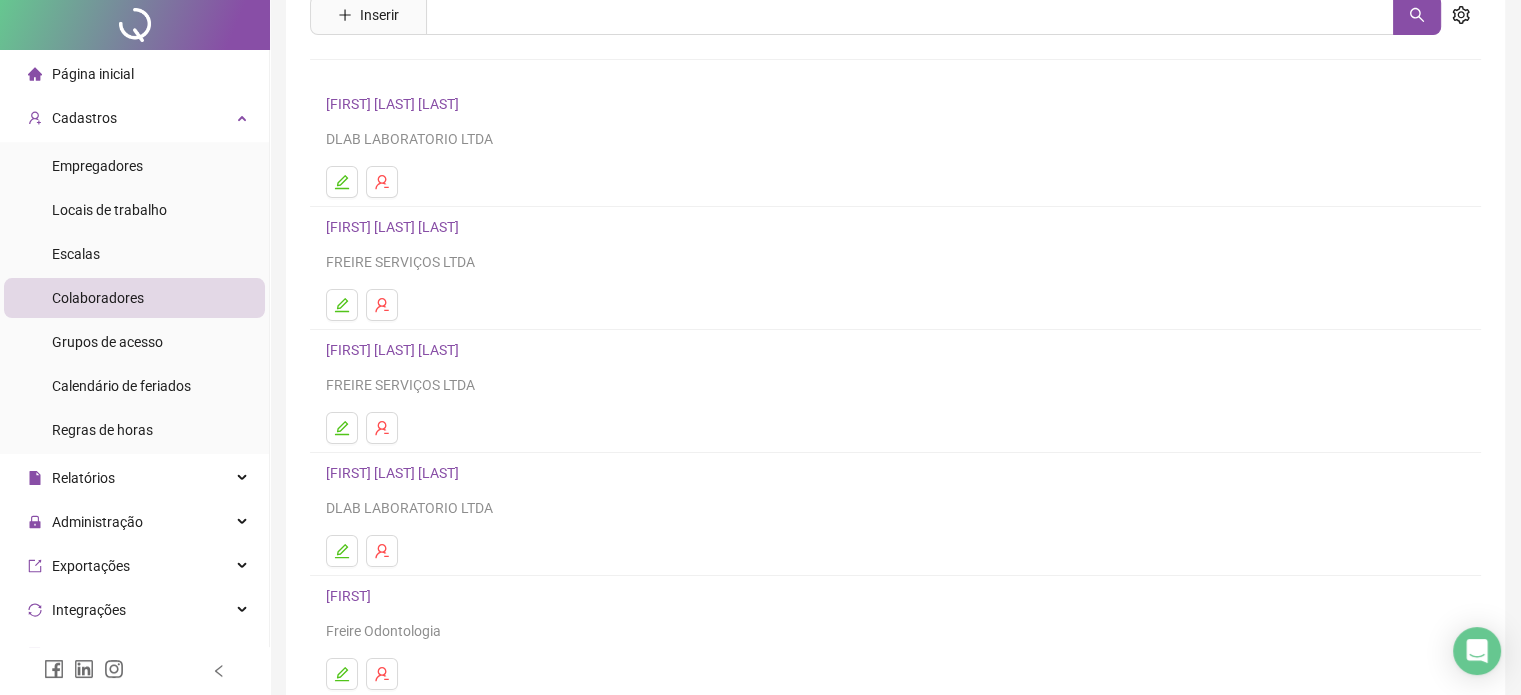 scroll, scrollTop: 271, scrollLeft: 0, axis: vertical 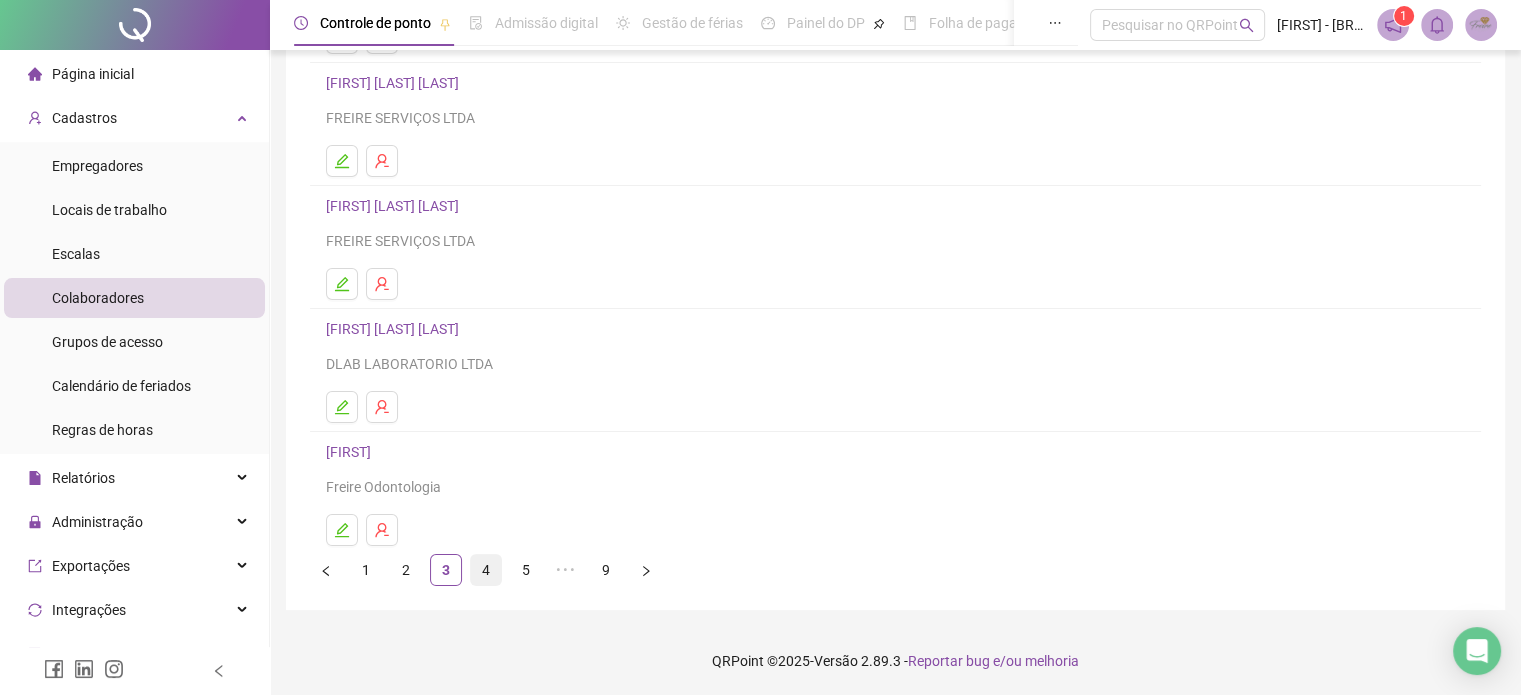click on "4" at bounding box center [486, 570] 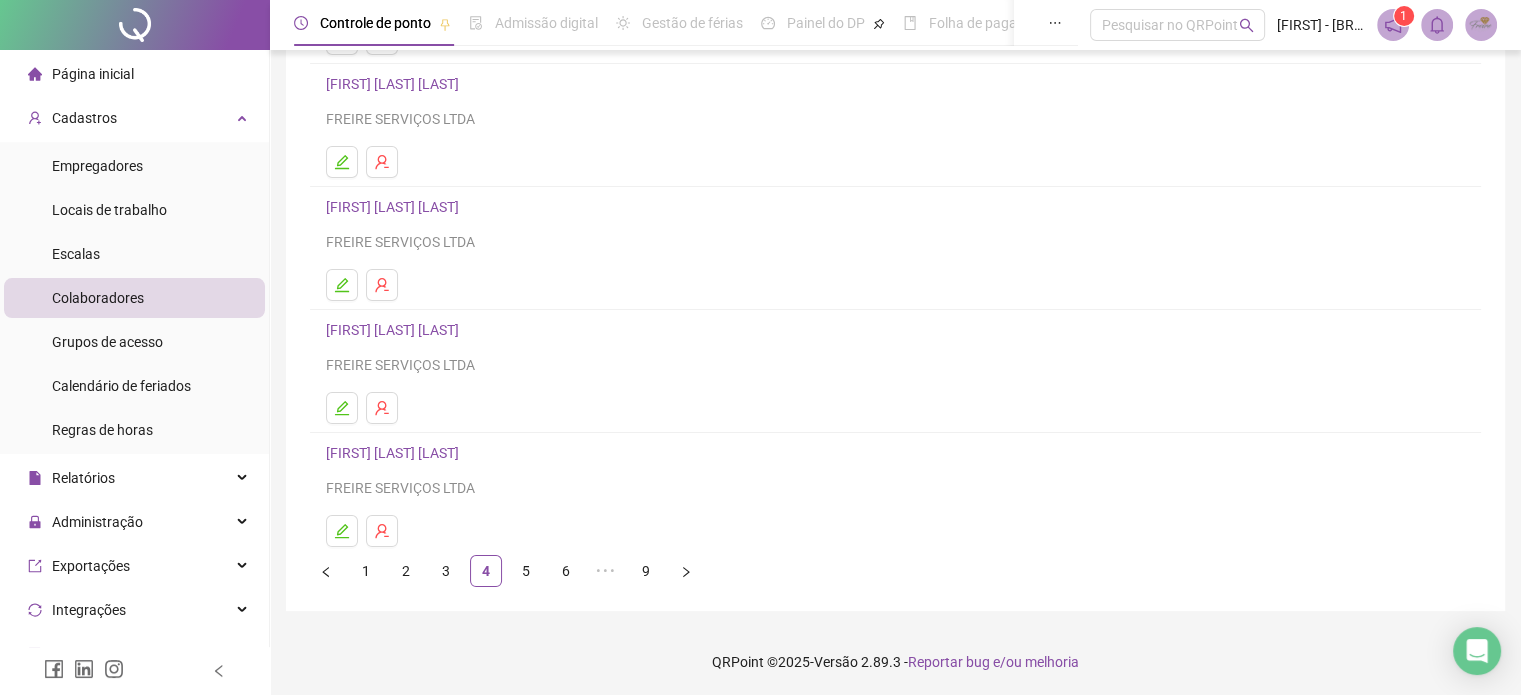 scroll, scrollTop: 271, scrollLeft: 0, axis: vertical 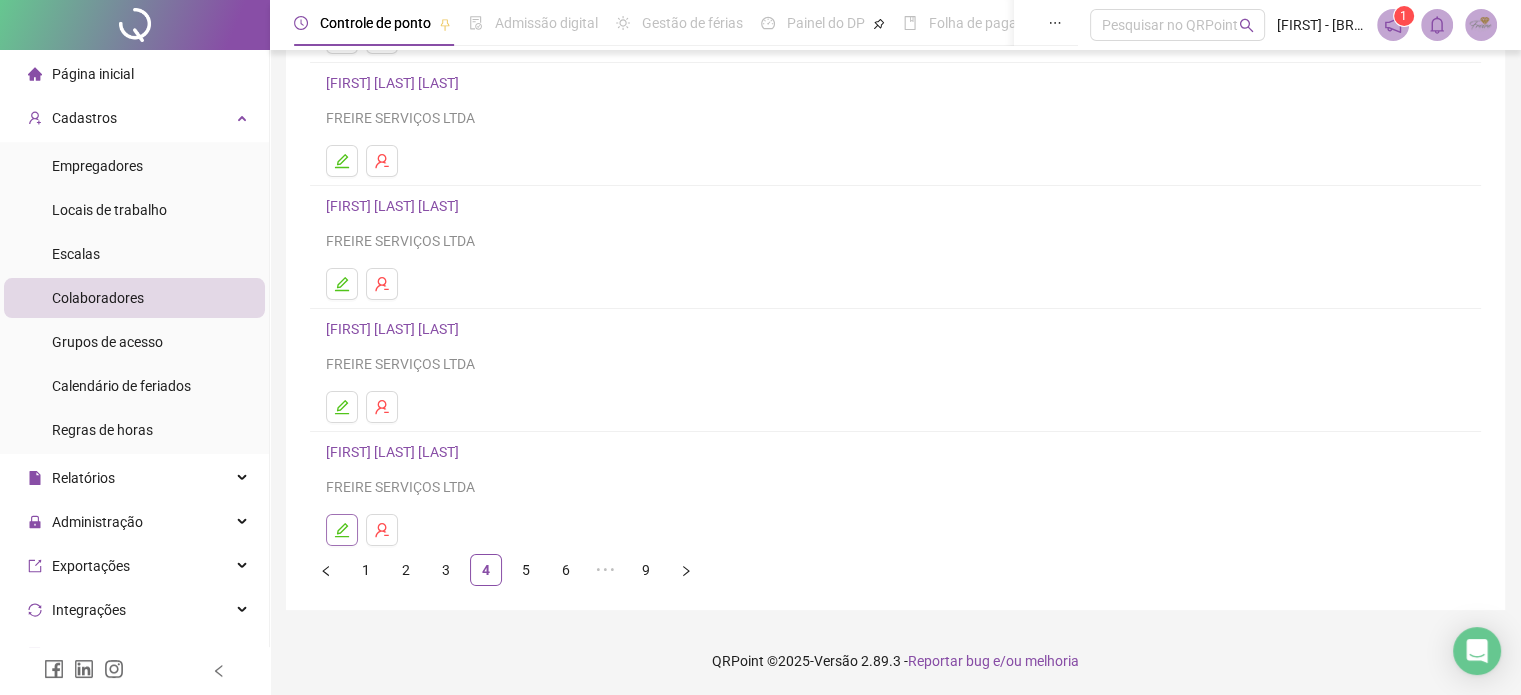 click 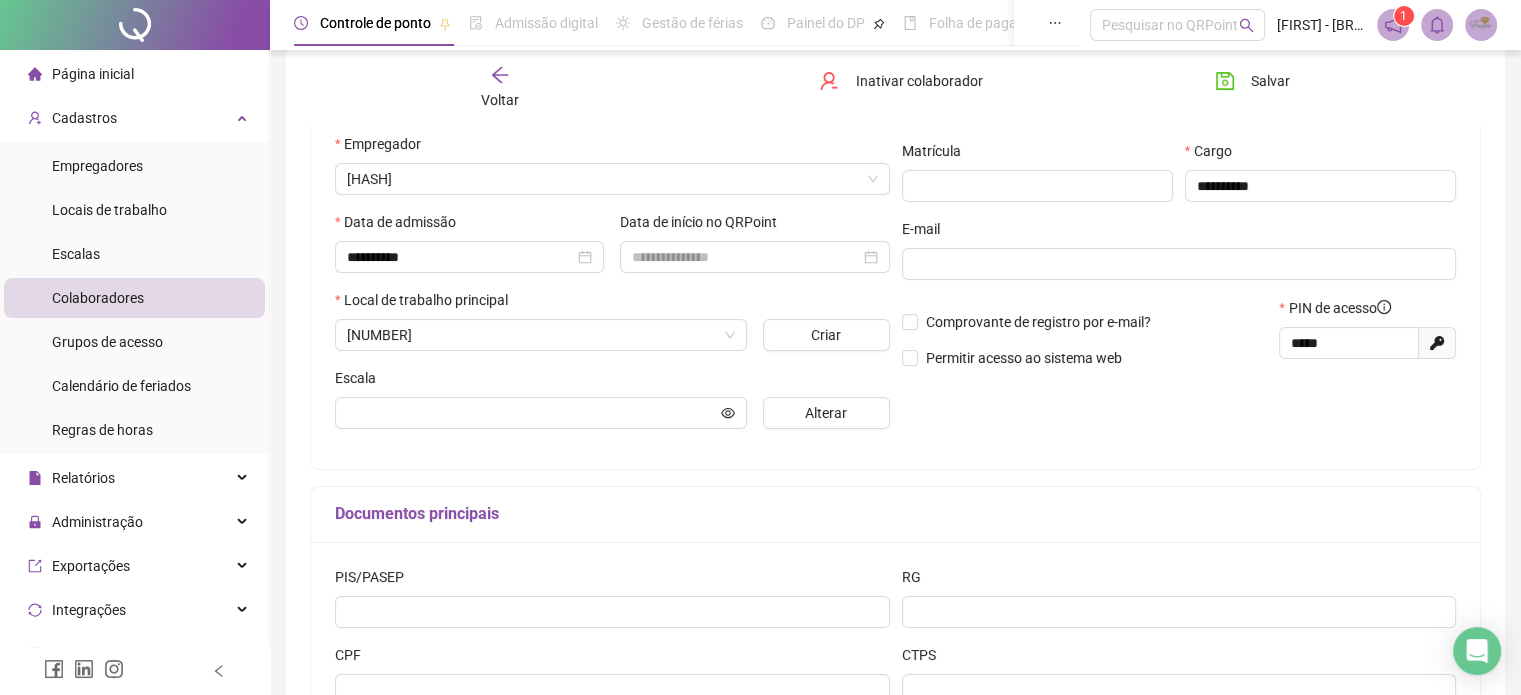 scroll, scrollTop: 281, scrollLeft: 0, axis: vertical 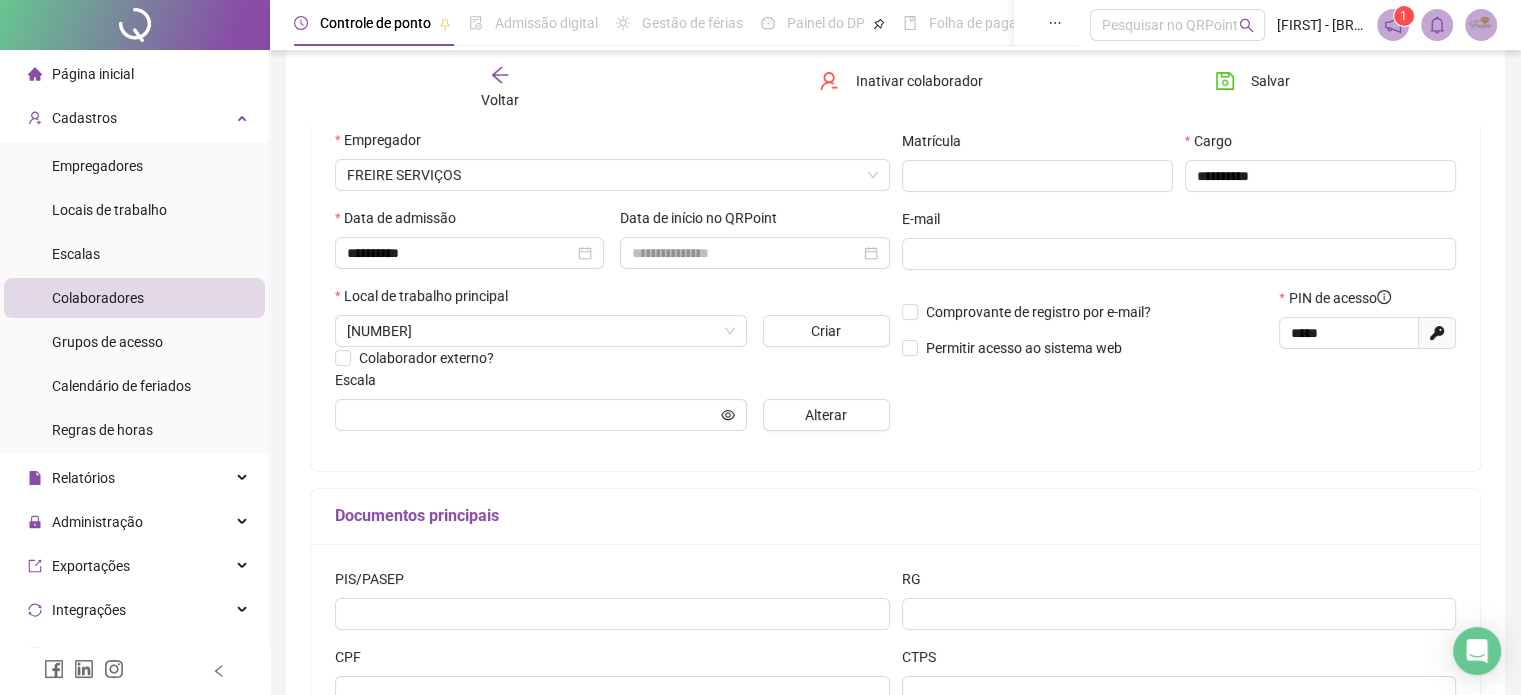 type on "**********" 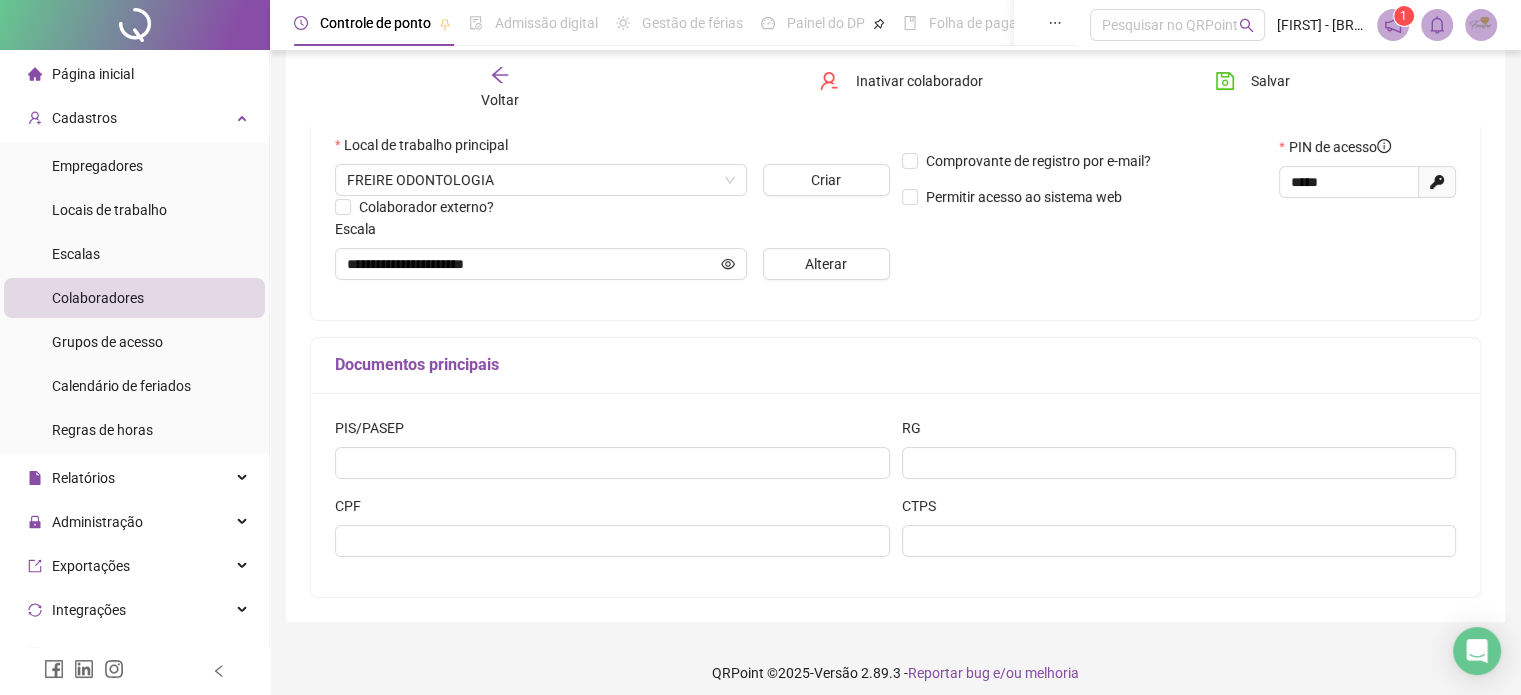 scroll, scrollTop: 445, scrollLeft: 0, axis: vertical 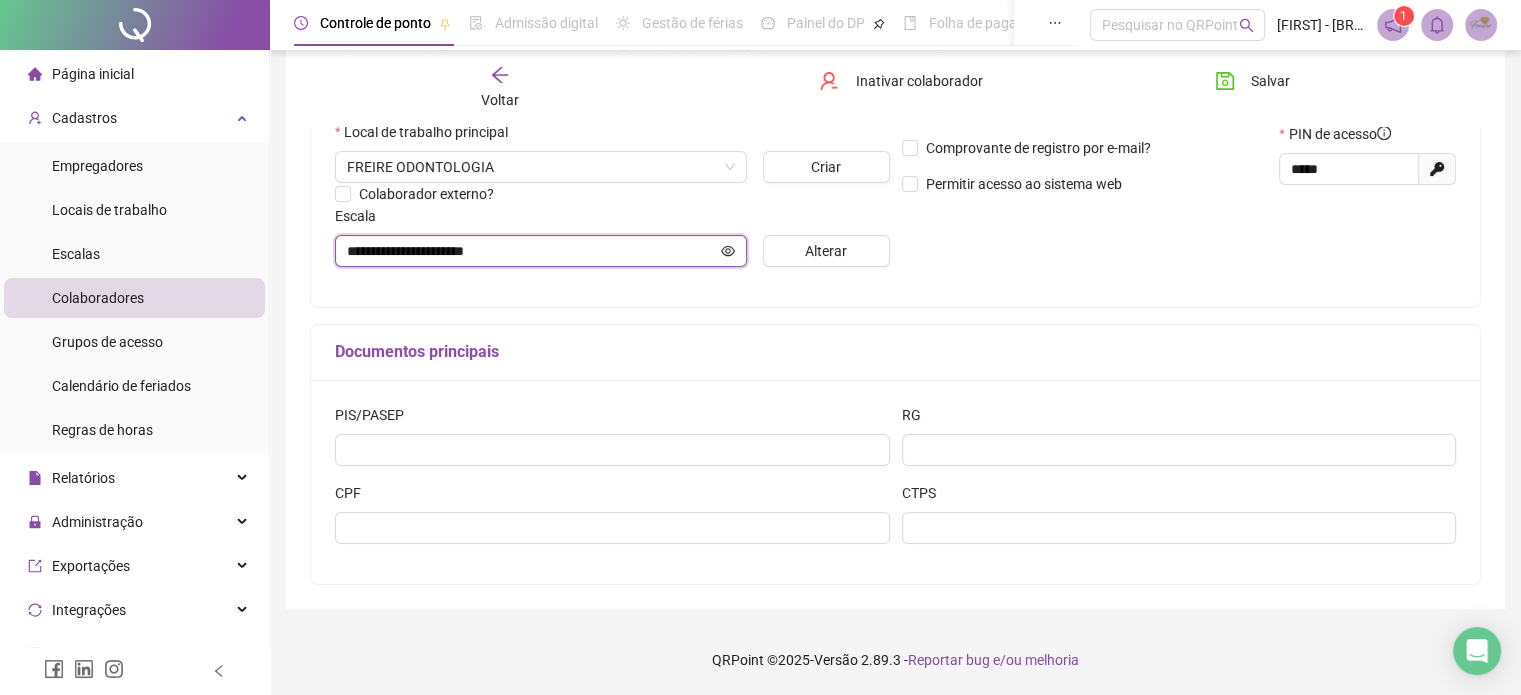 click 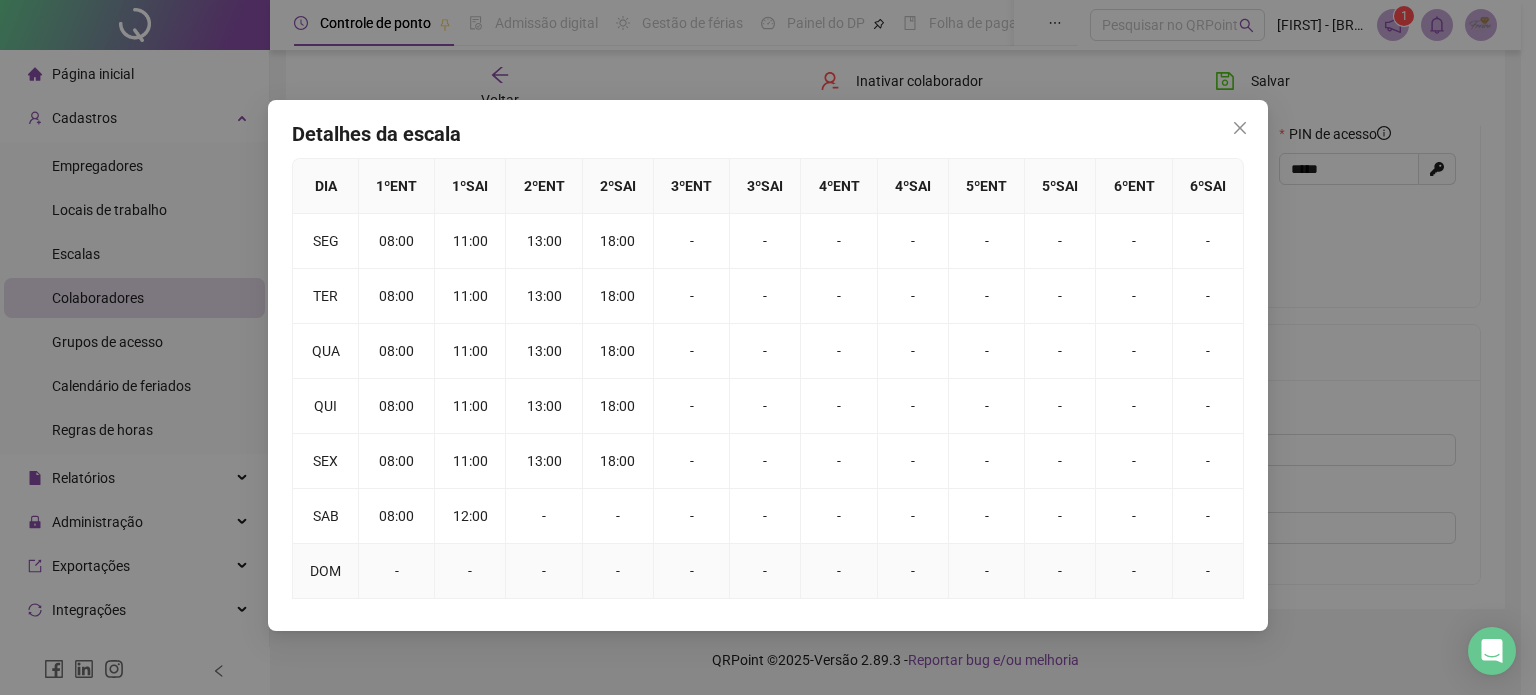 click on "-" at bounding box center (397, 571) 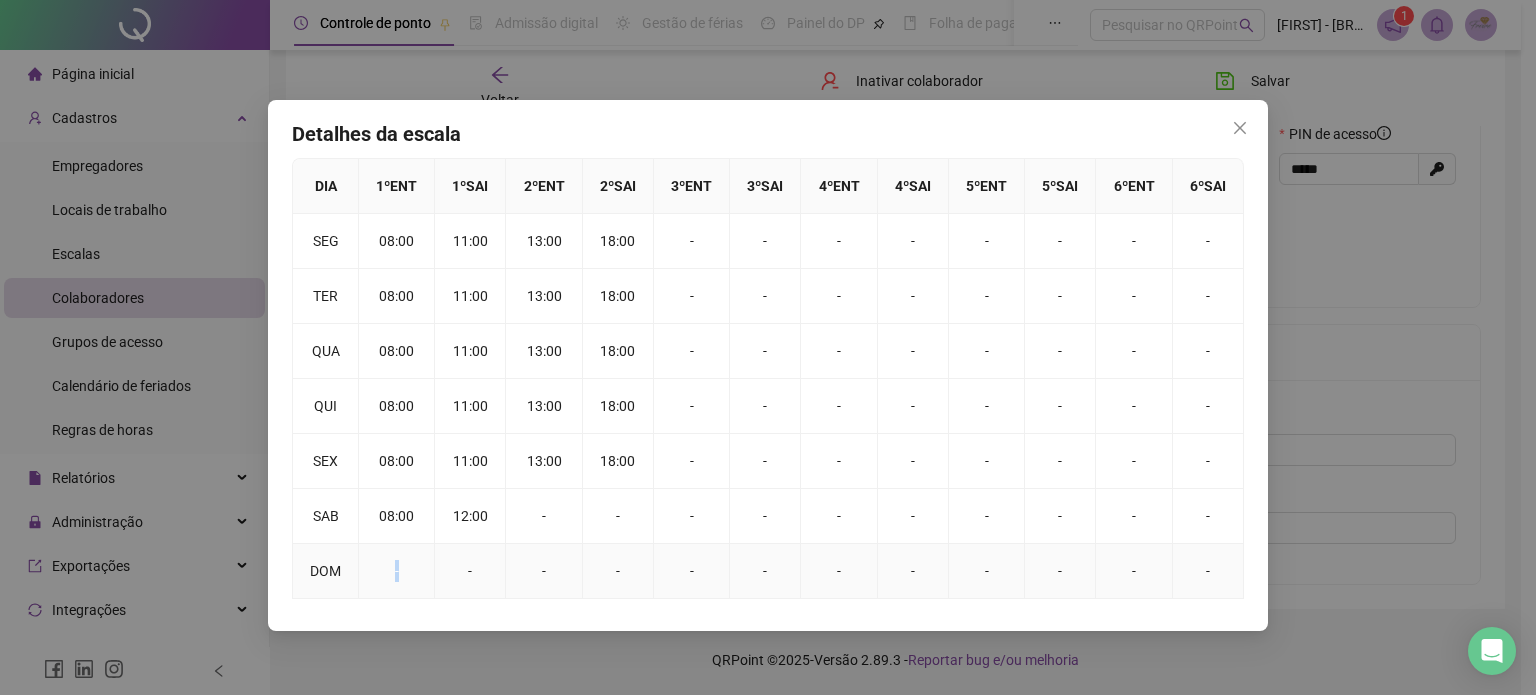 click on "-" at bounding box center [397, 571] 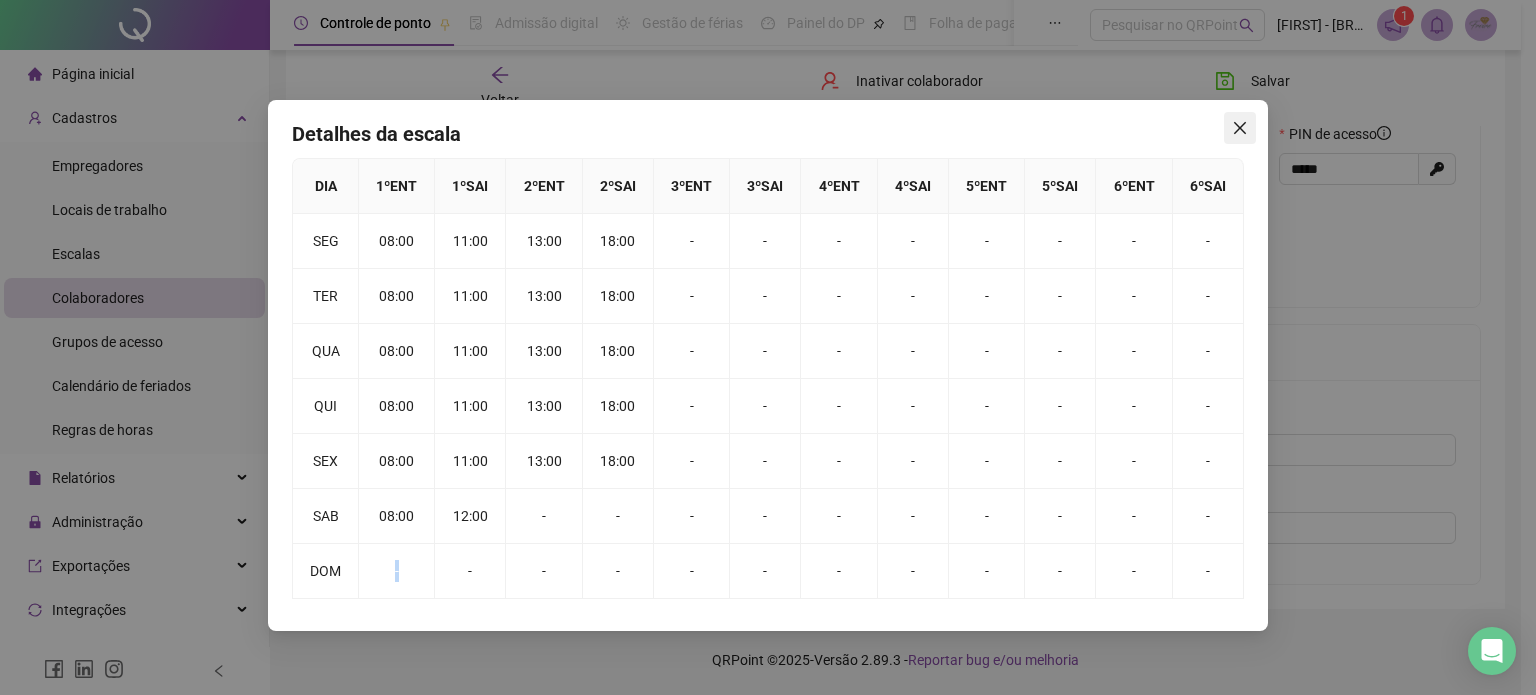 click 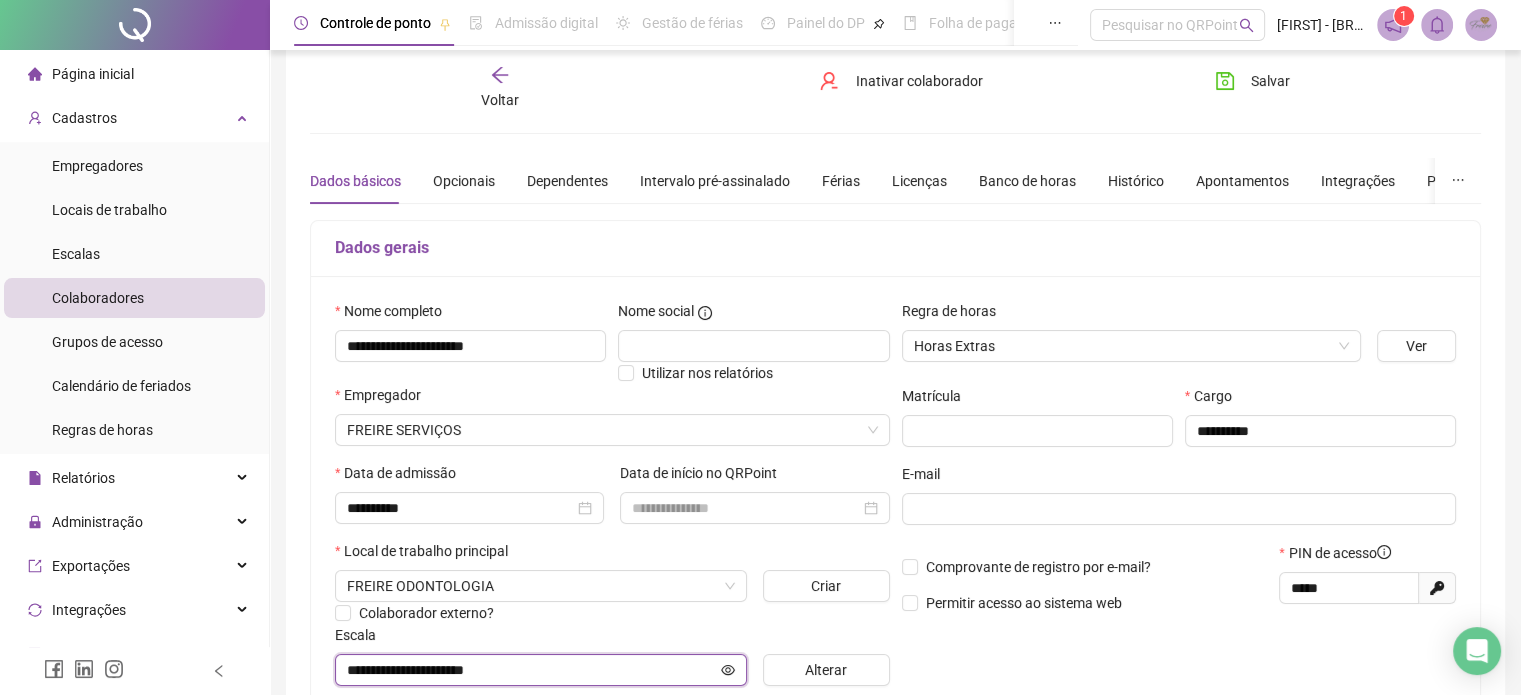 scroll, scrollTop: 0, scrollLeft: 0, axis: both 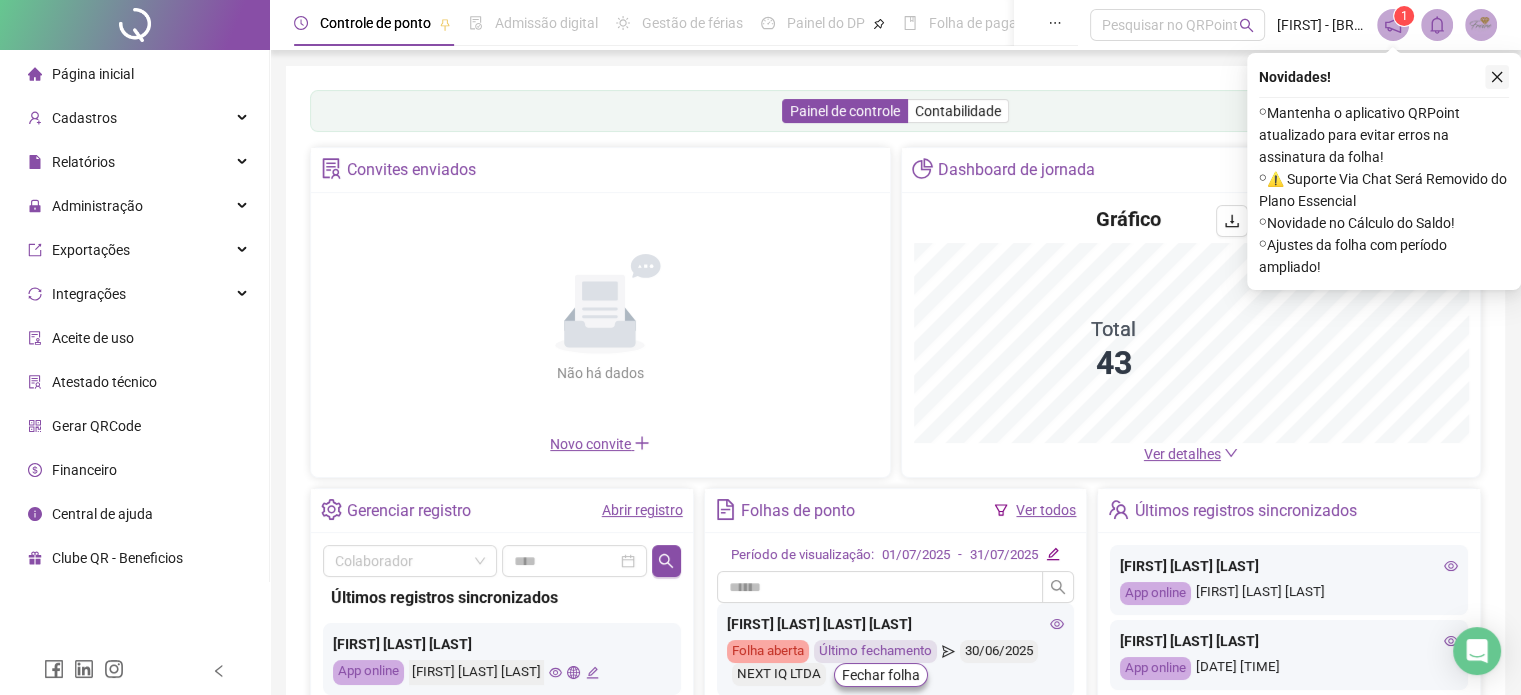 click 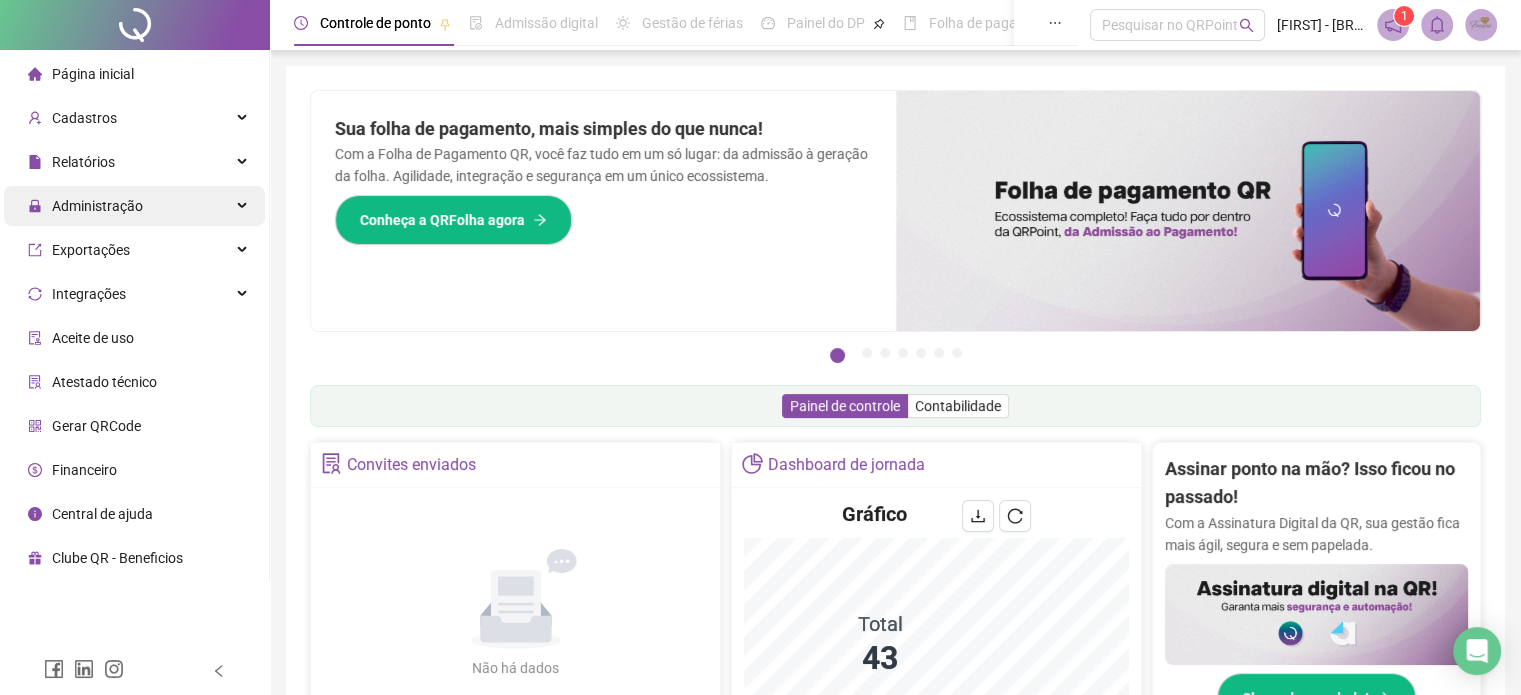 click on "Administração" at bounding box center (97, 206) 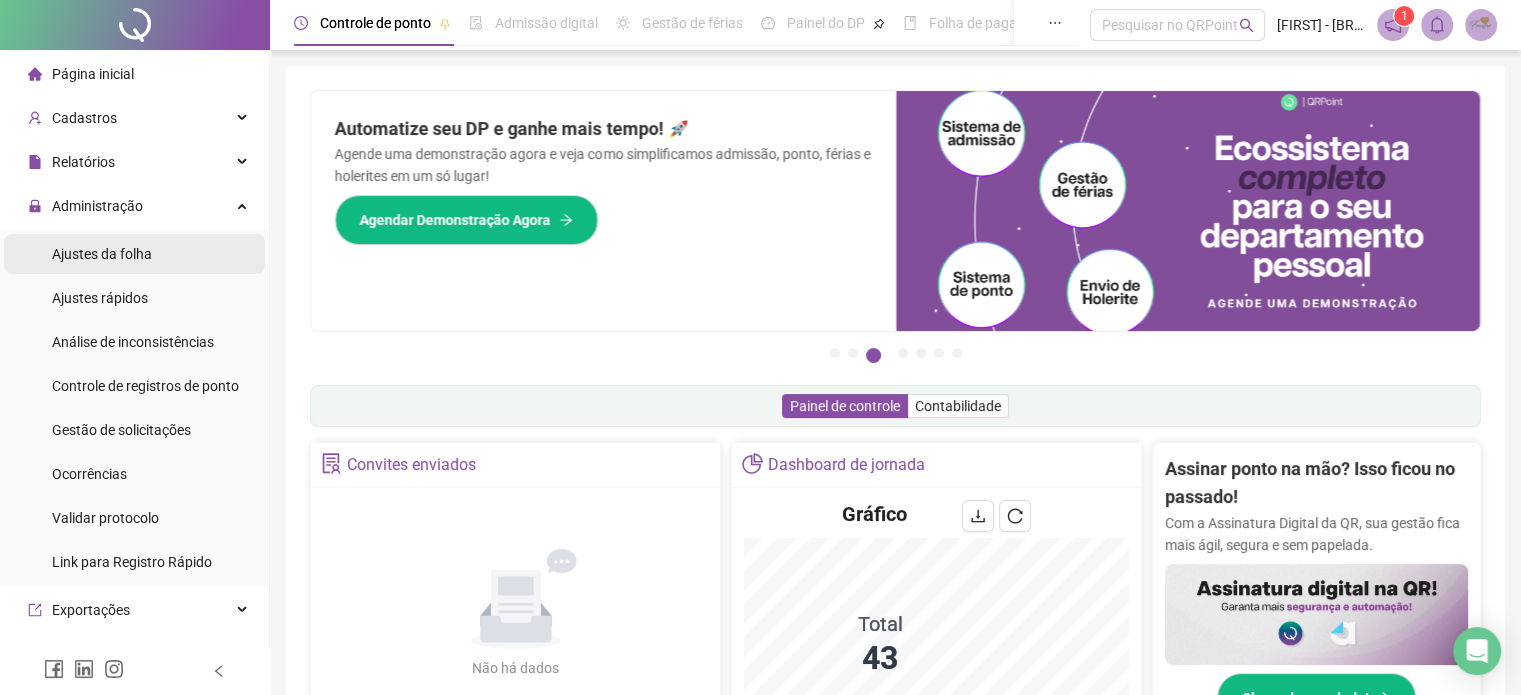 click on "Ajustes da folha" at bounding box center [134, 254] 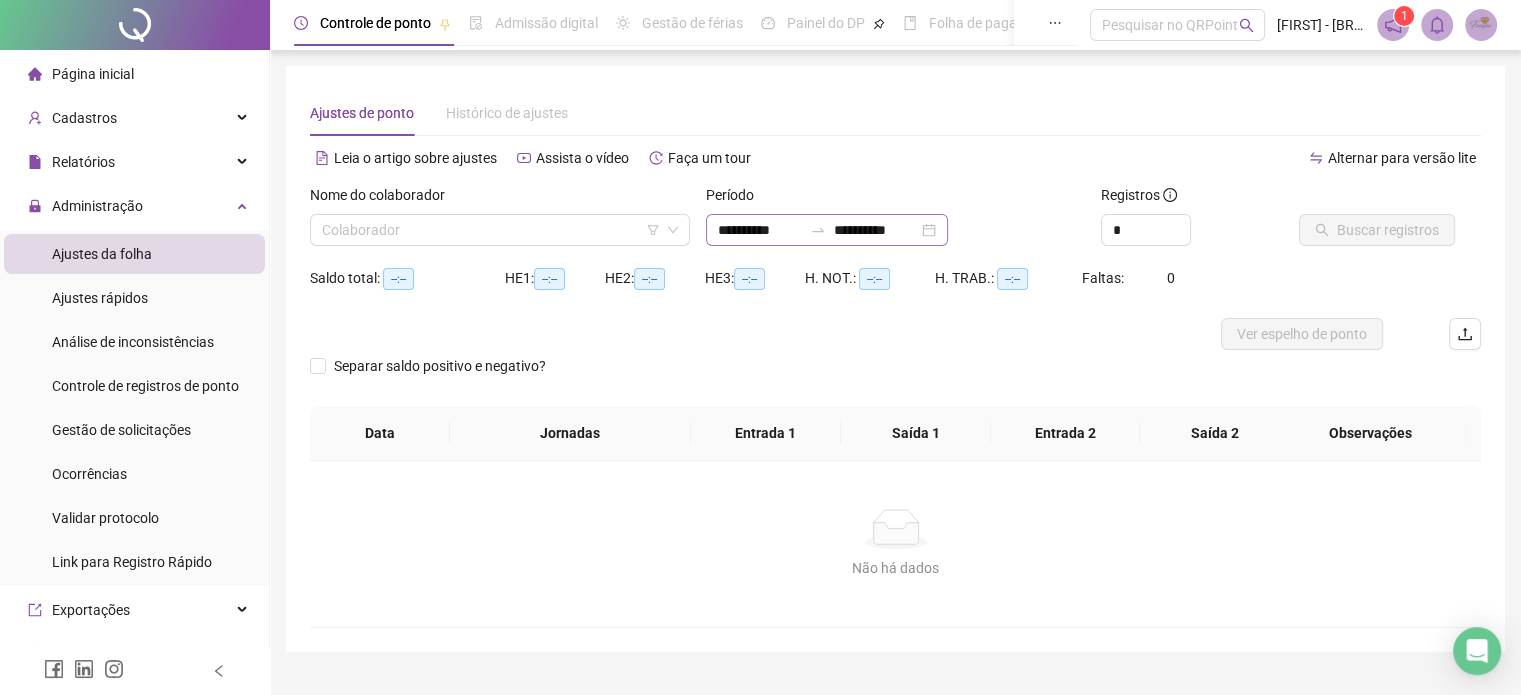 click on "**********" at bounding box center (827, 230) 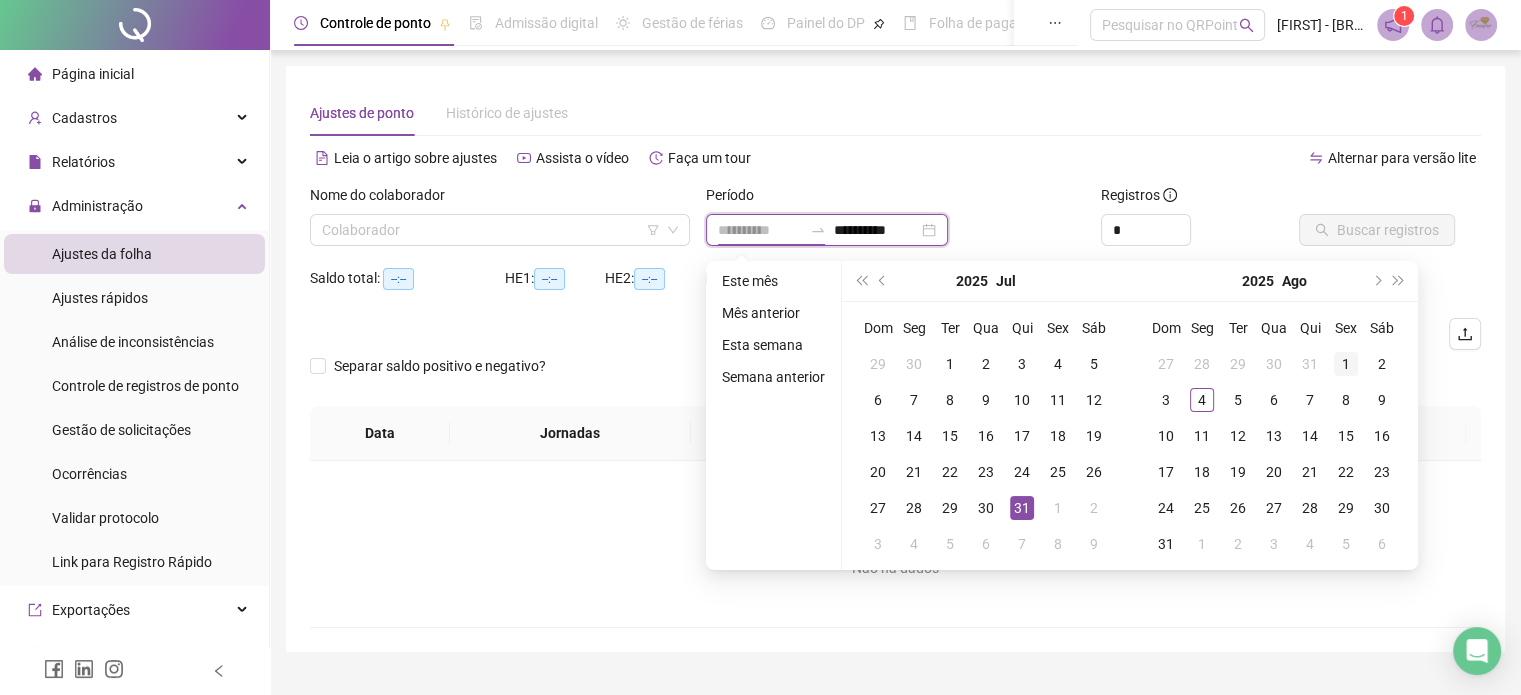 type on "**********" 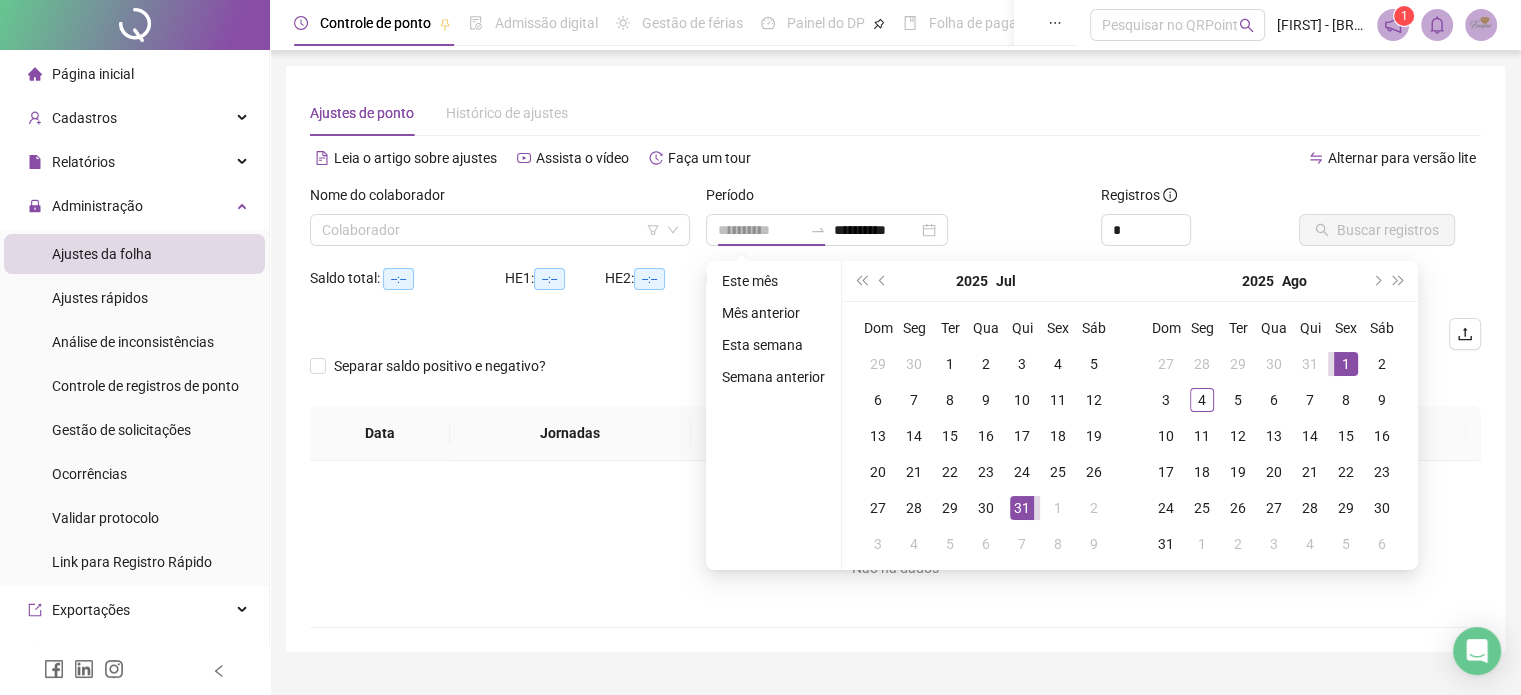 click on "1" at bounding box center (1346, 364) 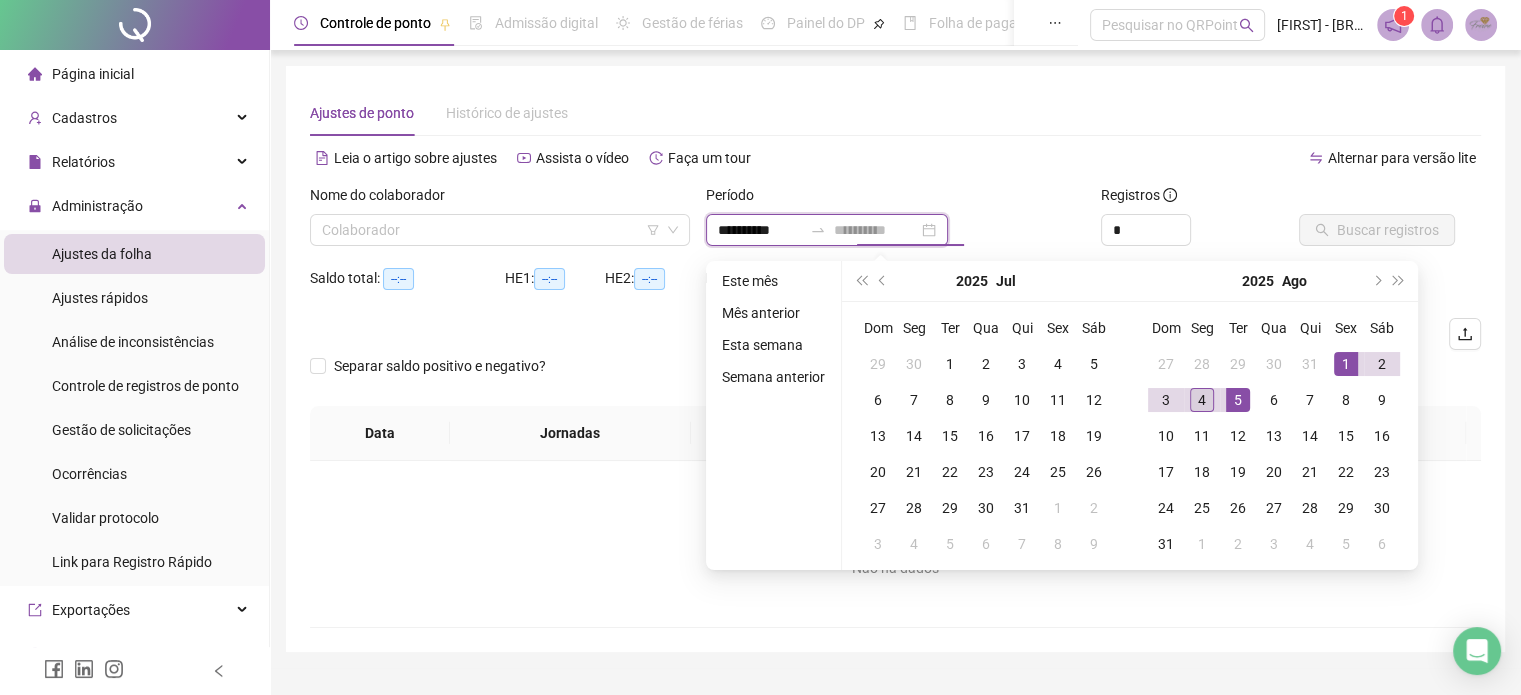 type on "**********" 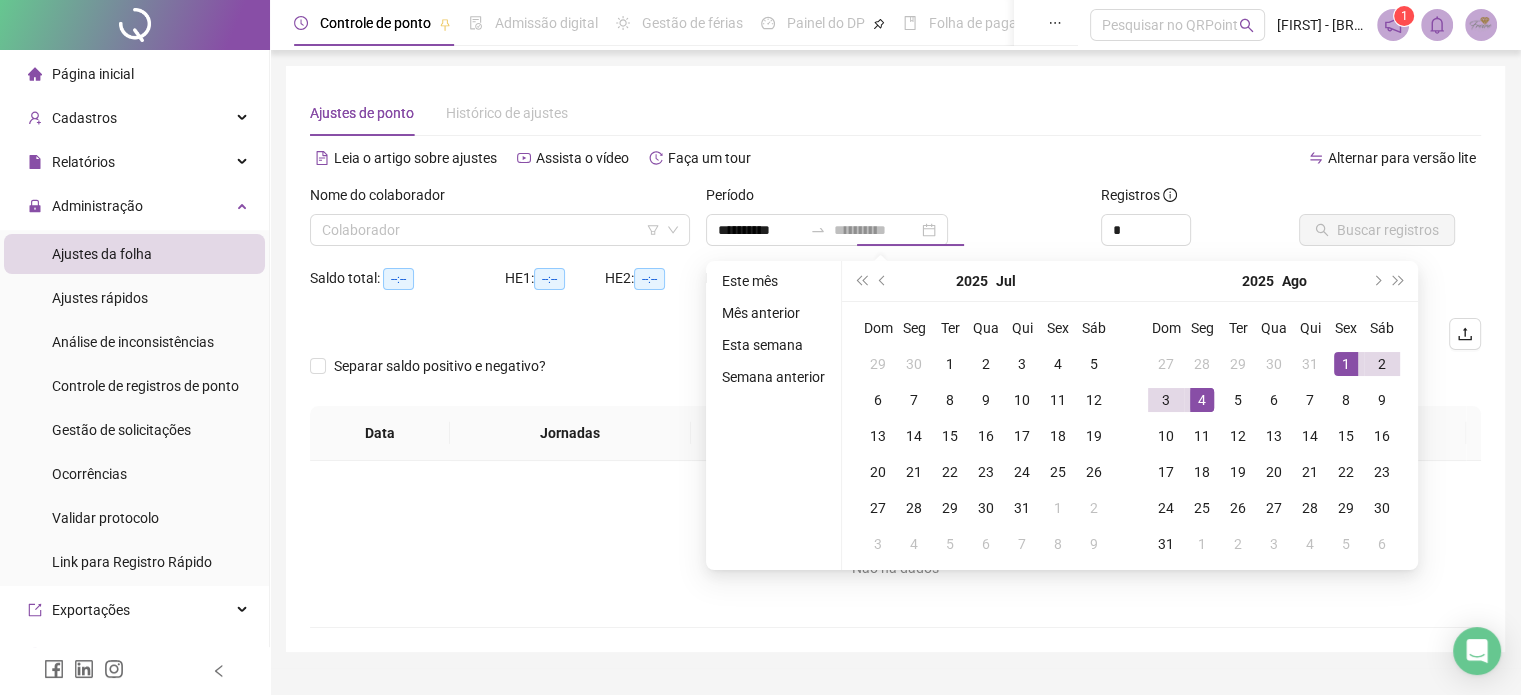 click on "4" at bounding box center (1202, 400) 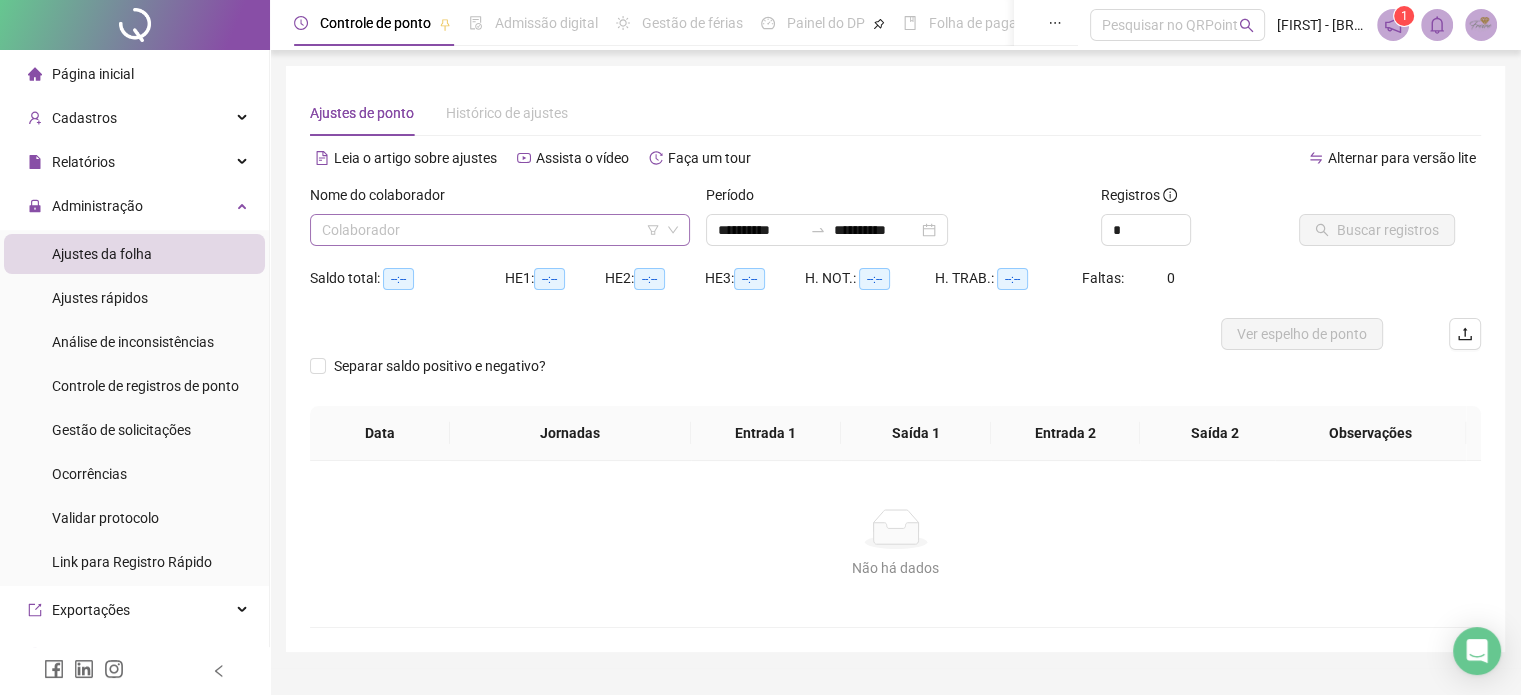 click at bounding box center [491, 230] 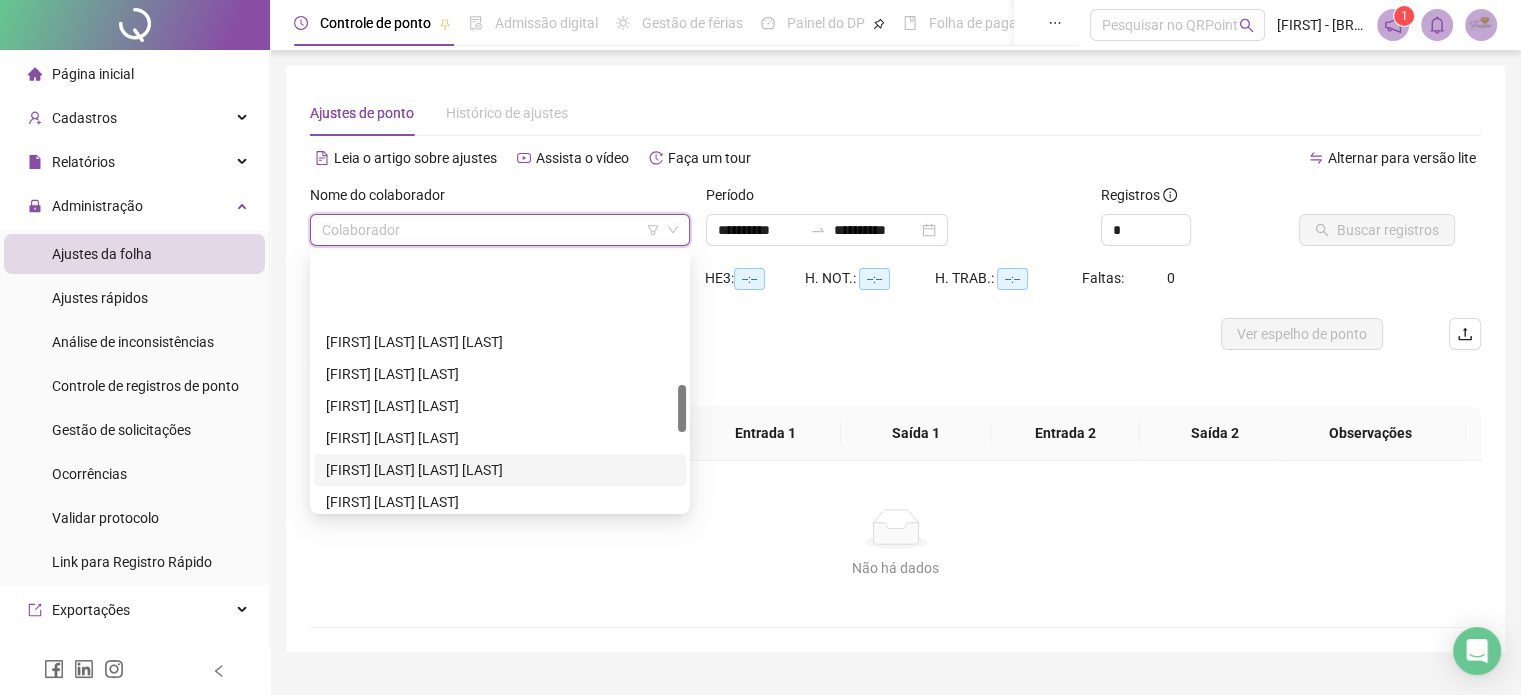 scroll, scrollTop: 800, scrollLeft: 0, axis: vertical 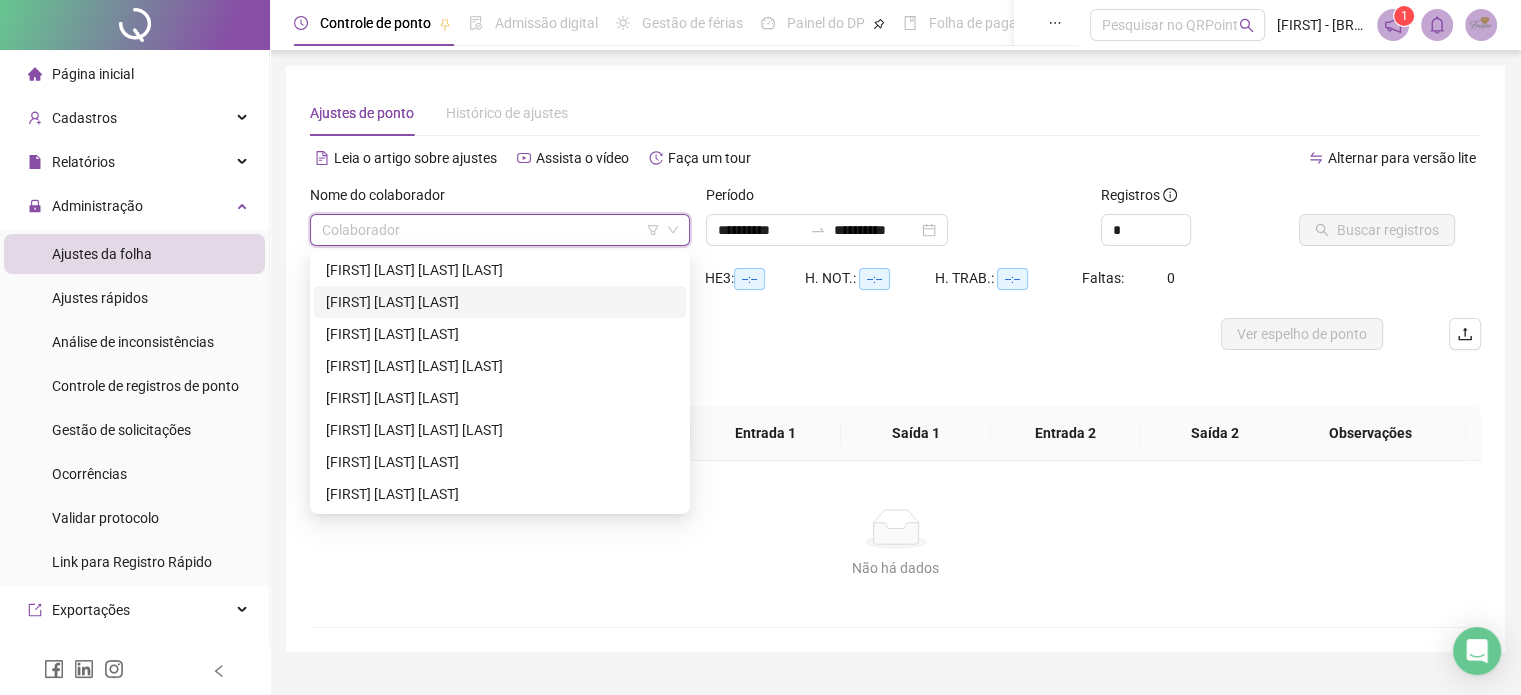 click on "[FIRST] [LAST] [LAST]" at bounding box center (500, 302) 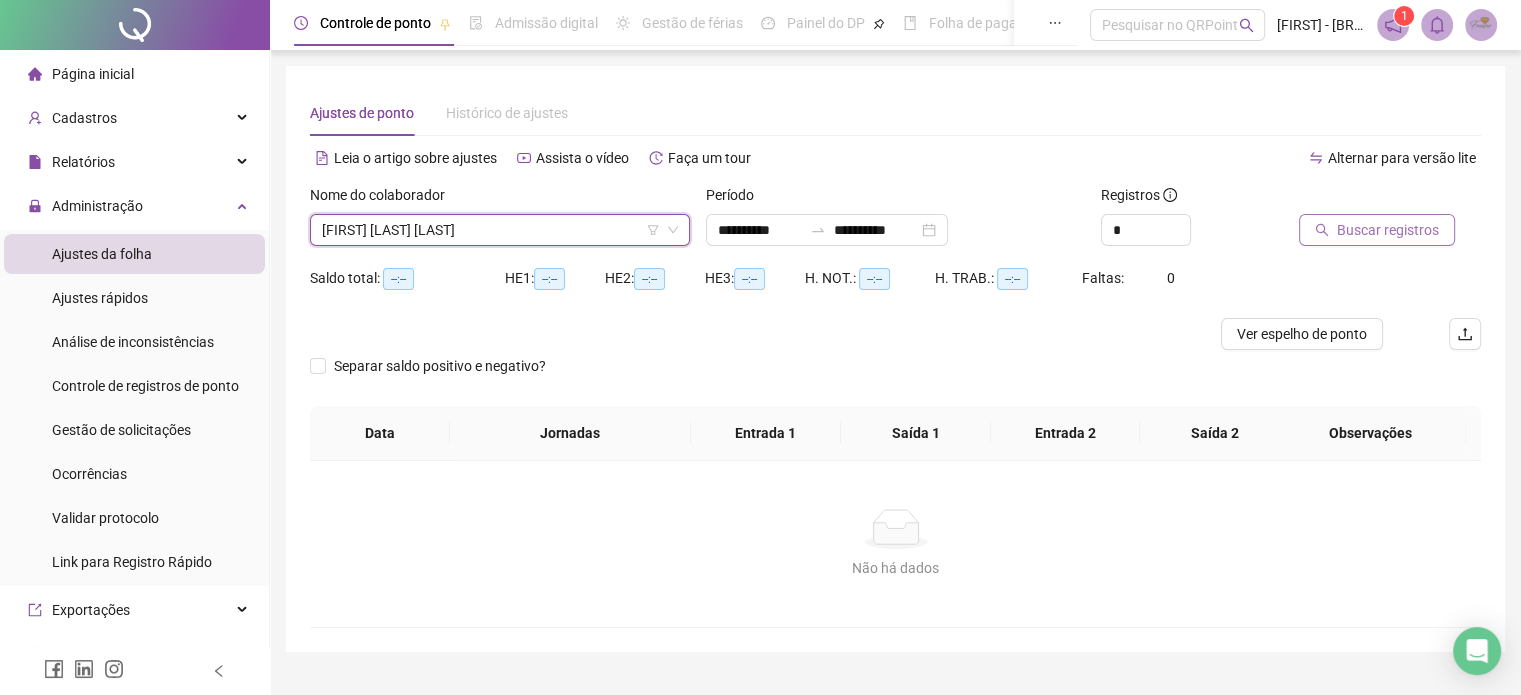 click on "Buscar registros" at bounding box center [1388, 230] 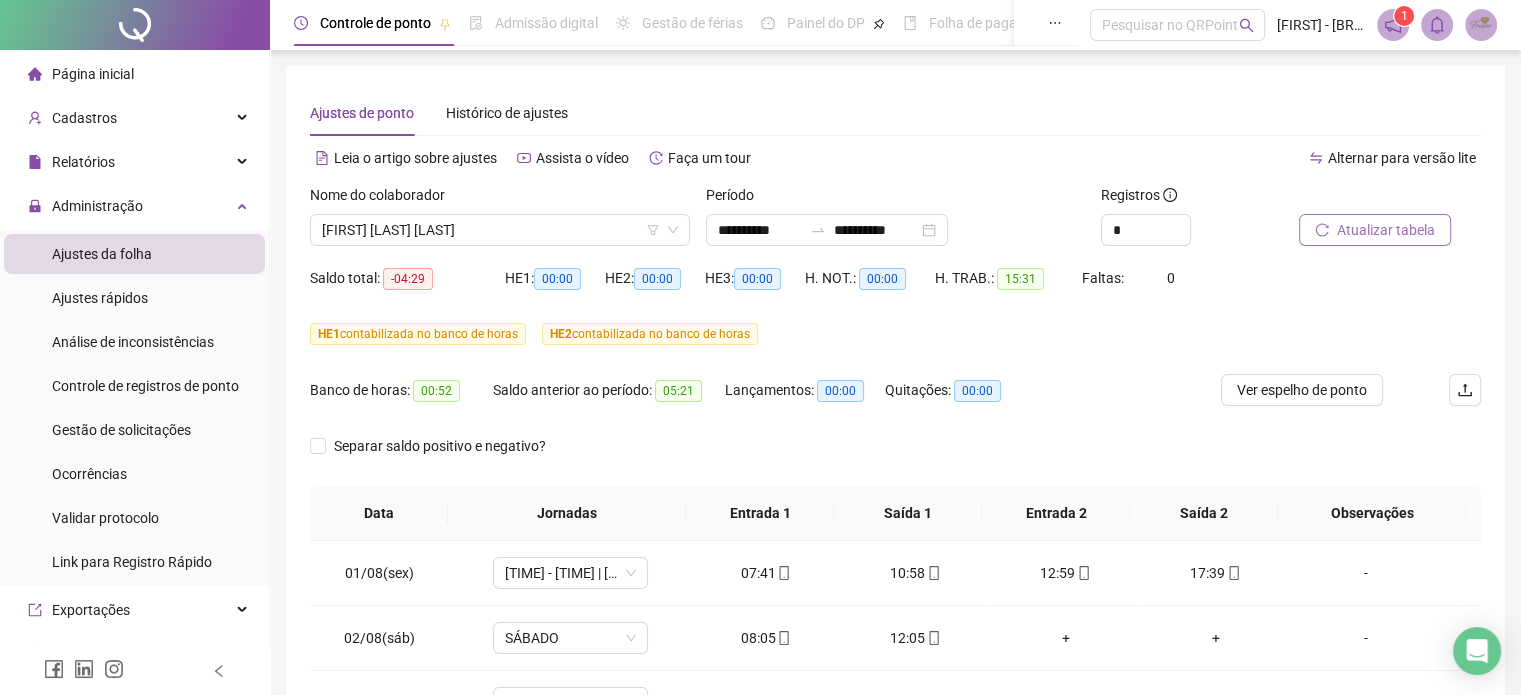 click on "Atualizar tabela" at bounding box center (1386, 230) 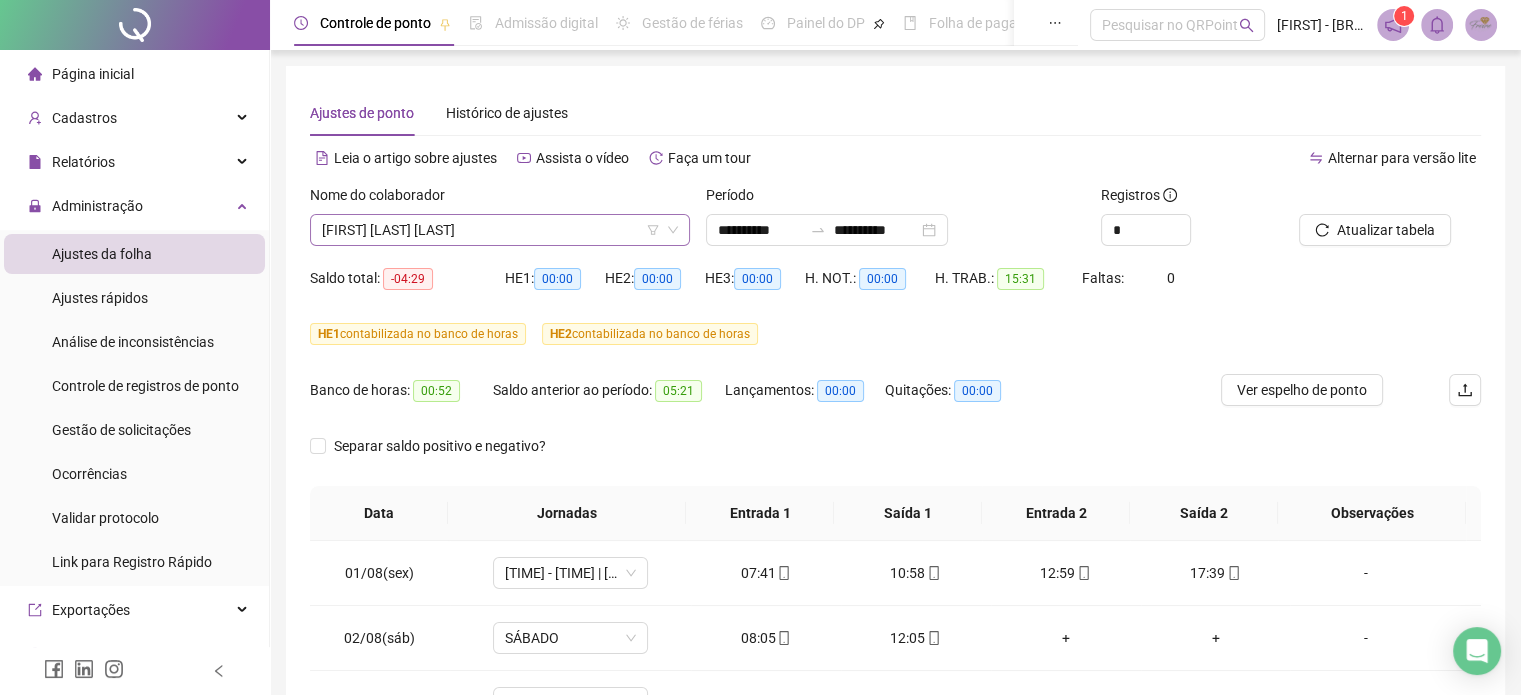 click on "[FIRST] [LAST] [LAST]" at bounding box center [500, 230] 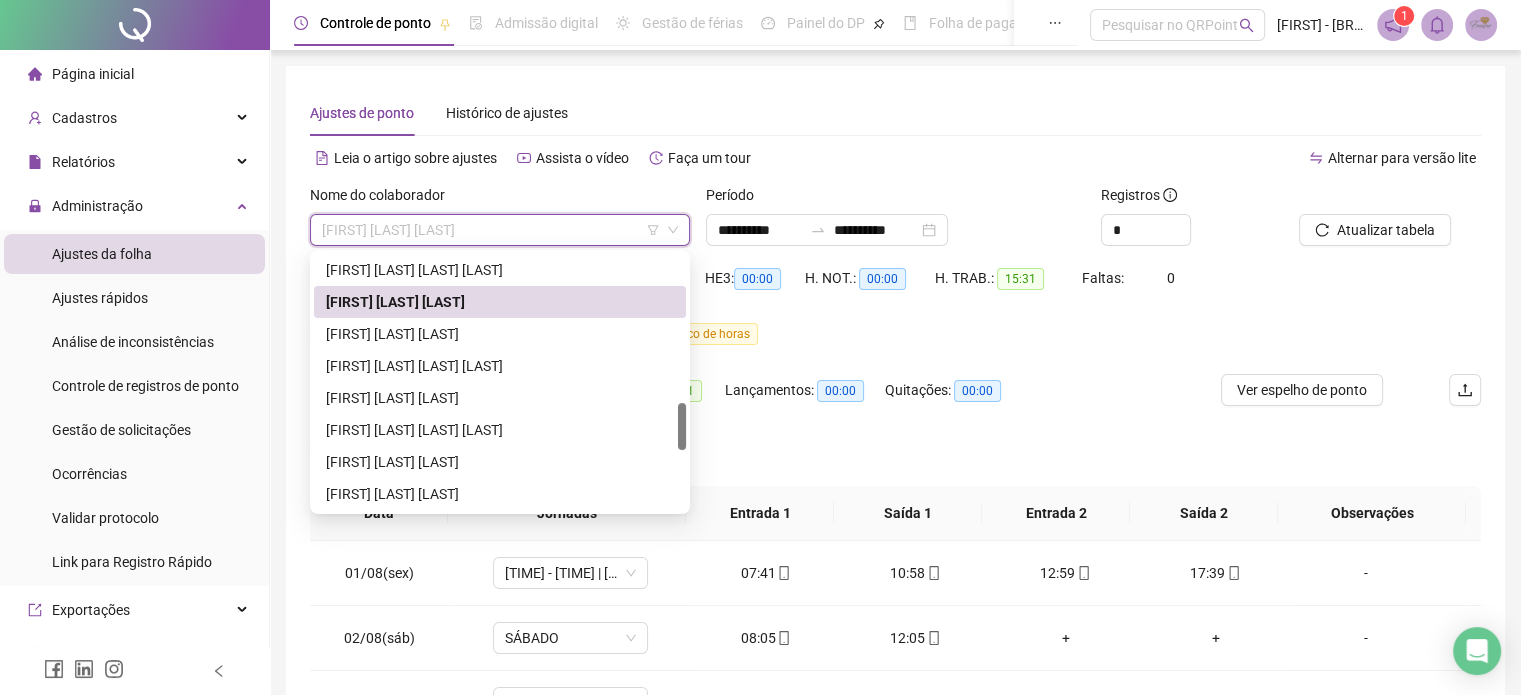 scroll, scrollTop: 400, scrollLeft: 0, axis: vertical 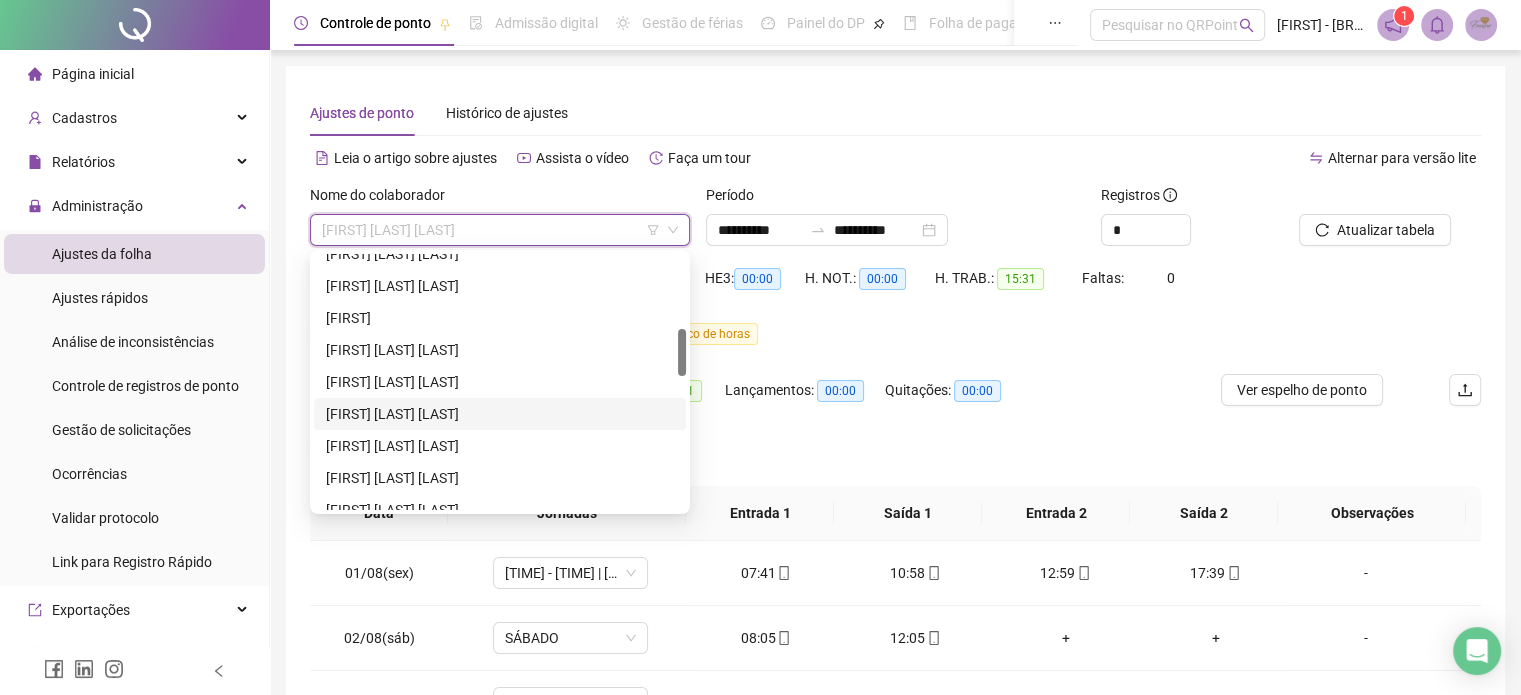 click on "[FIRST] [LAST] [LAST]" at bounding box center [500, 414] 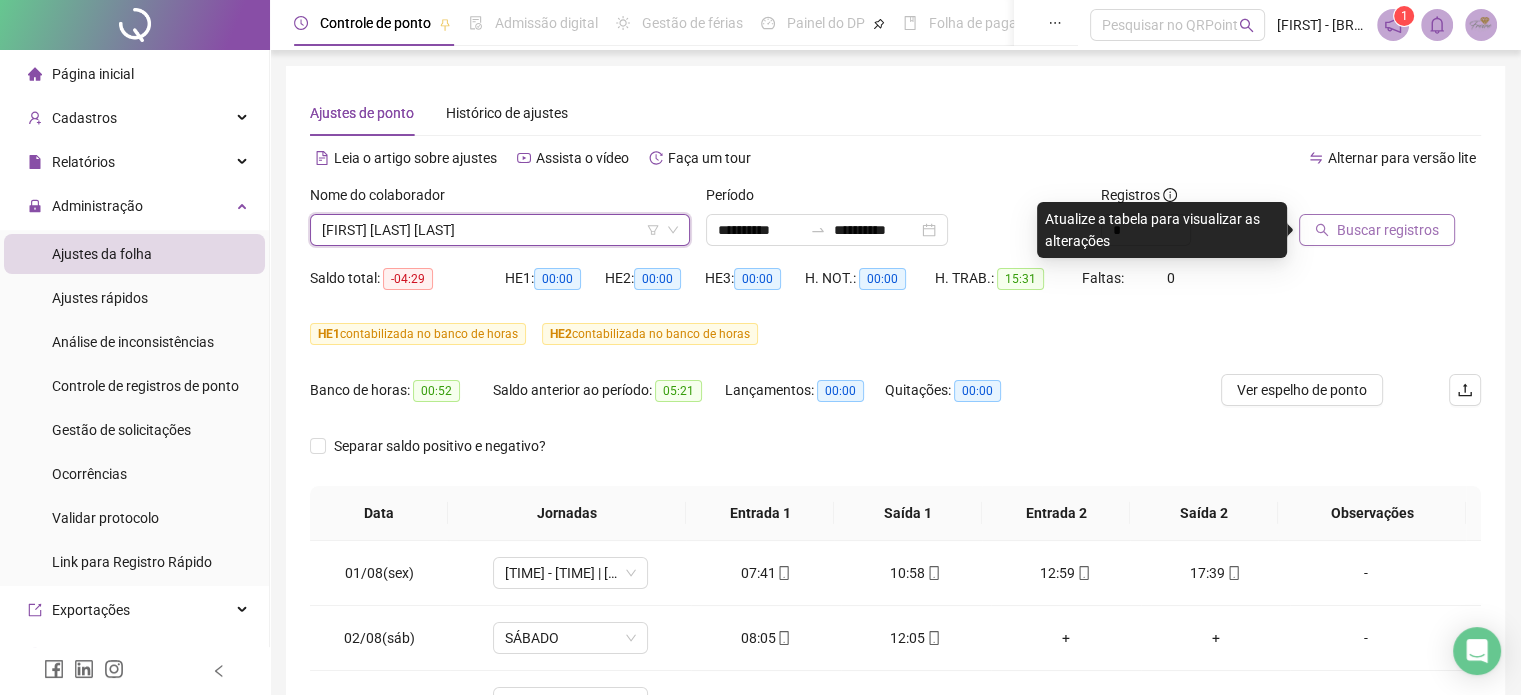 click on "Buscar registros" at bounding box center (1388, 230) 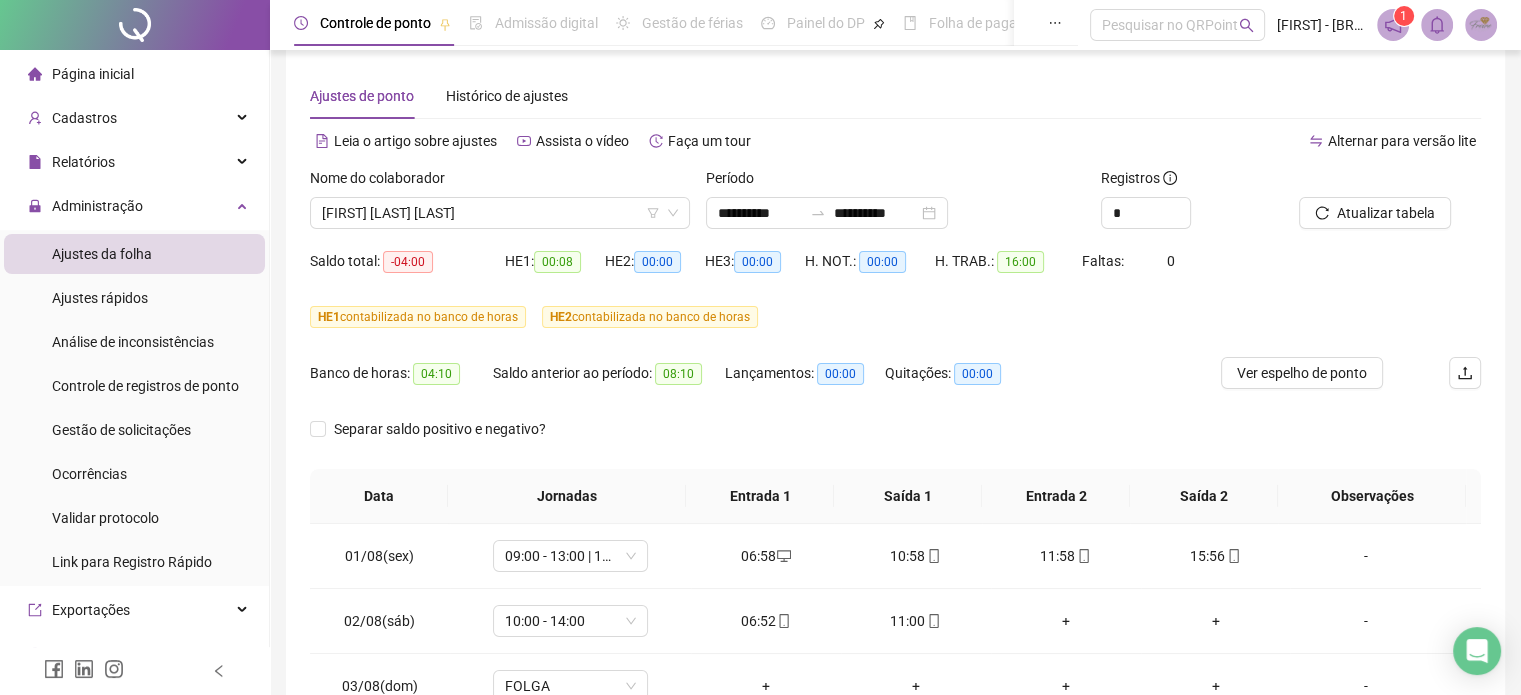 scroll, scrollTop: 0, scrollLeft: 0, axis: both 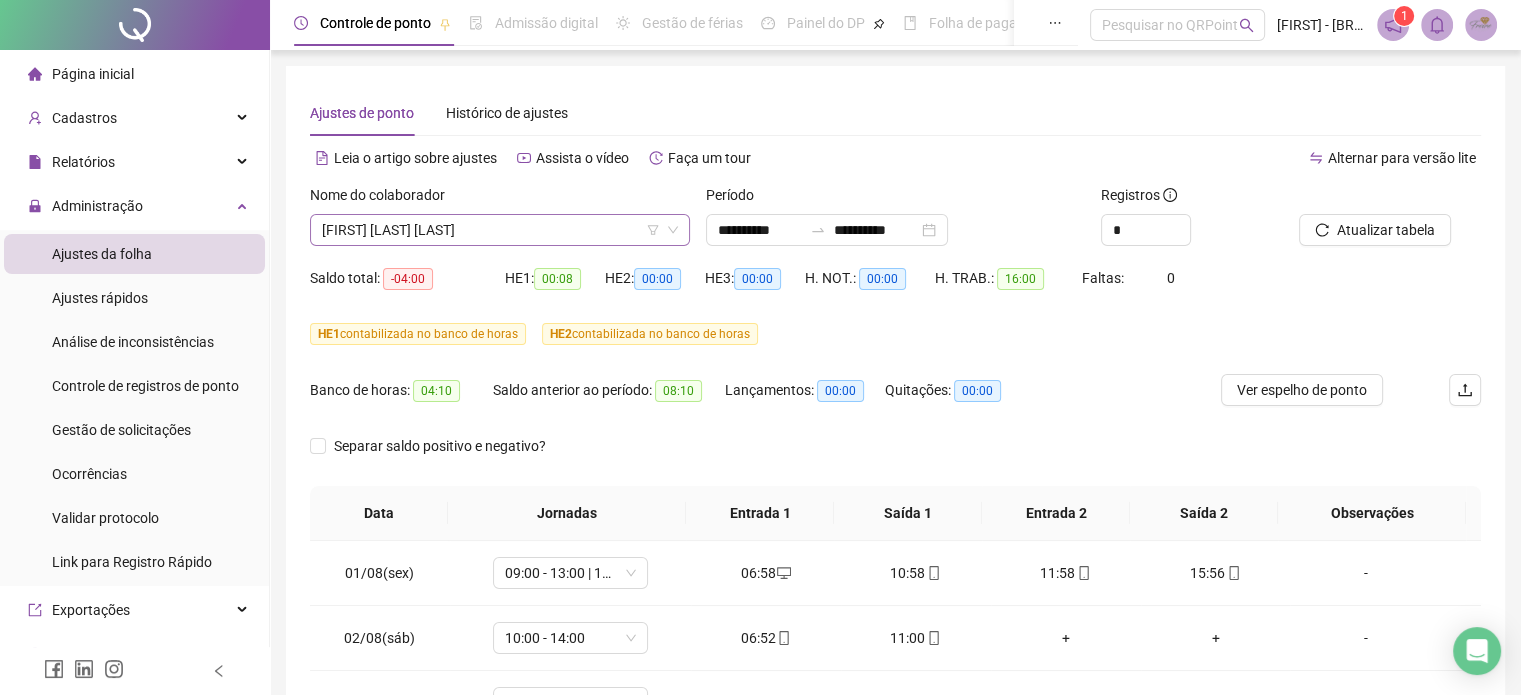 click on "[FIRST] [LAST] [LAST]" at bounding box center (500, 230) 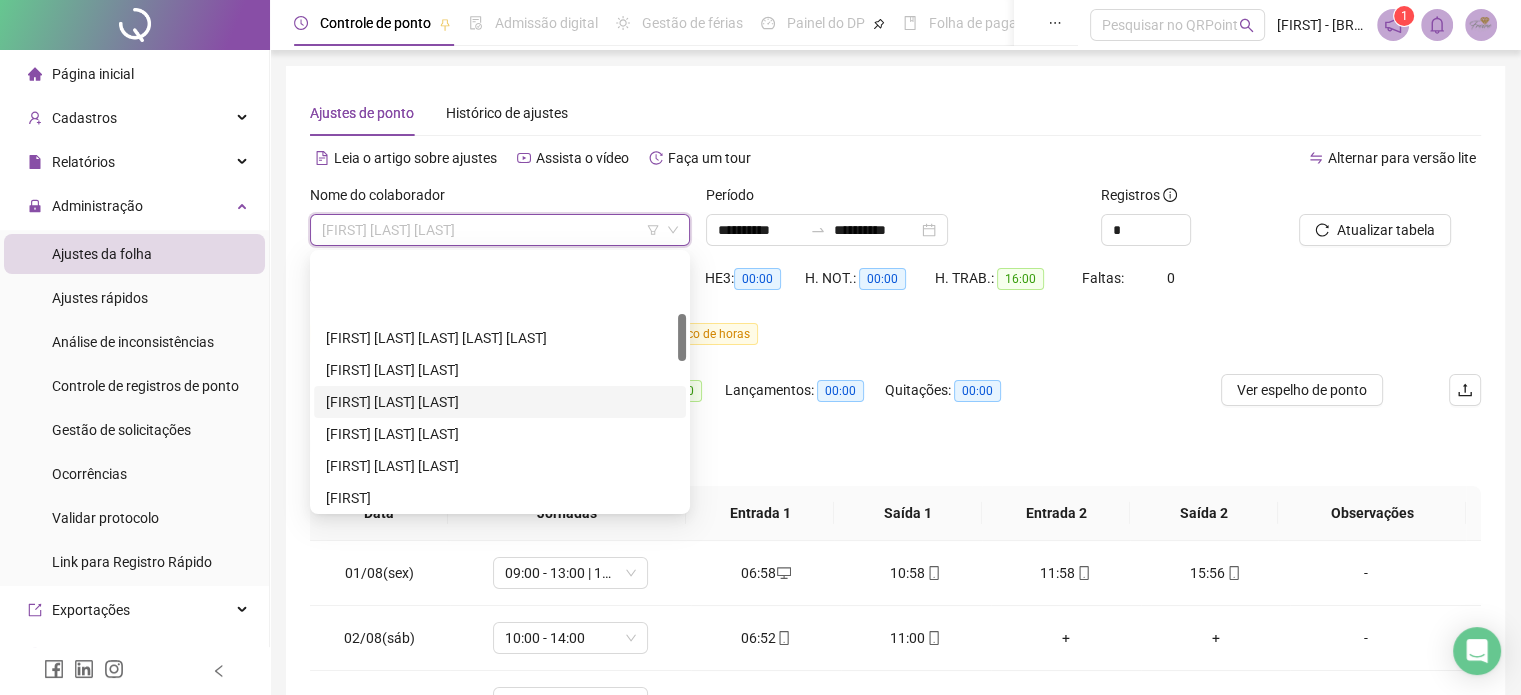 scroll, scrollTop: 320, scrollLeft: 0, axis: vertical 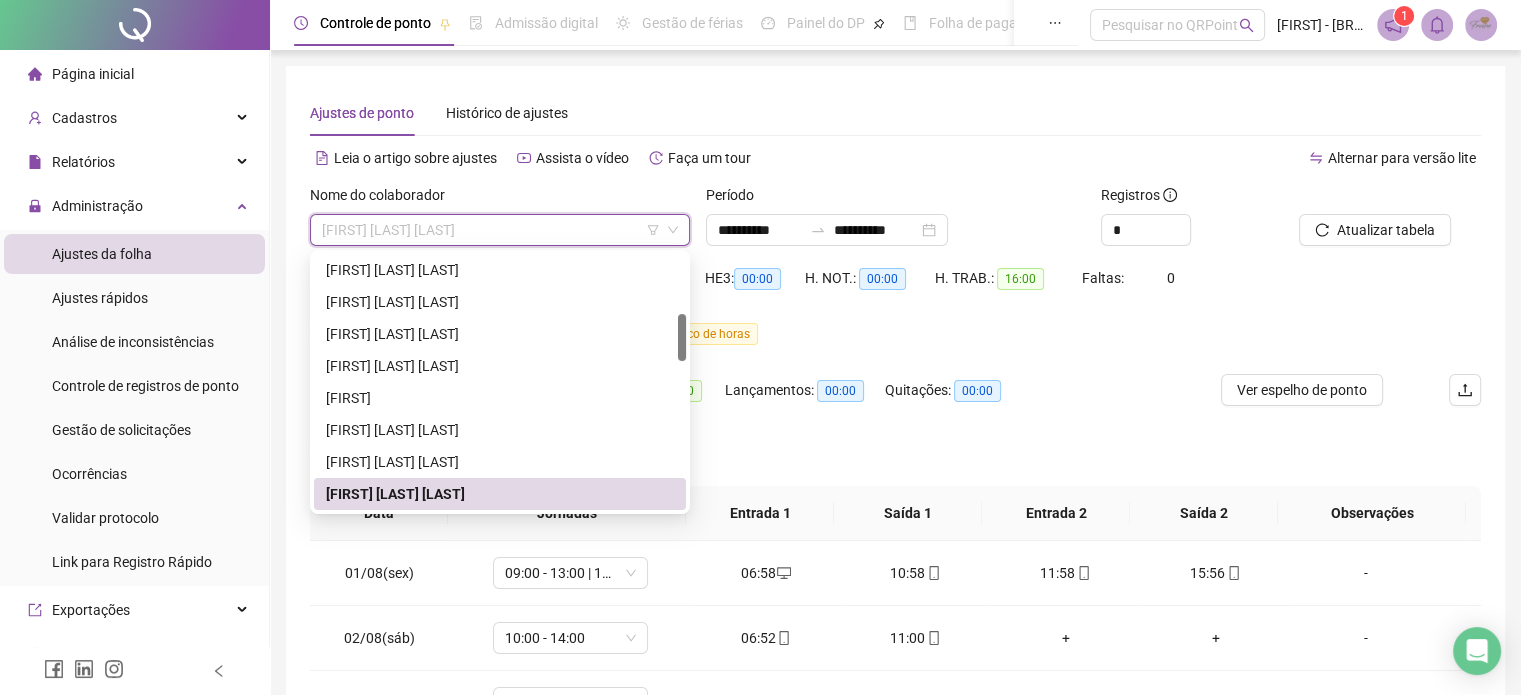 click on "[FIRST] [LAST] [LAST]" at bounding box center [500, 494] 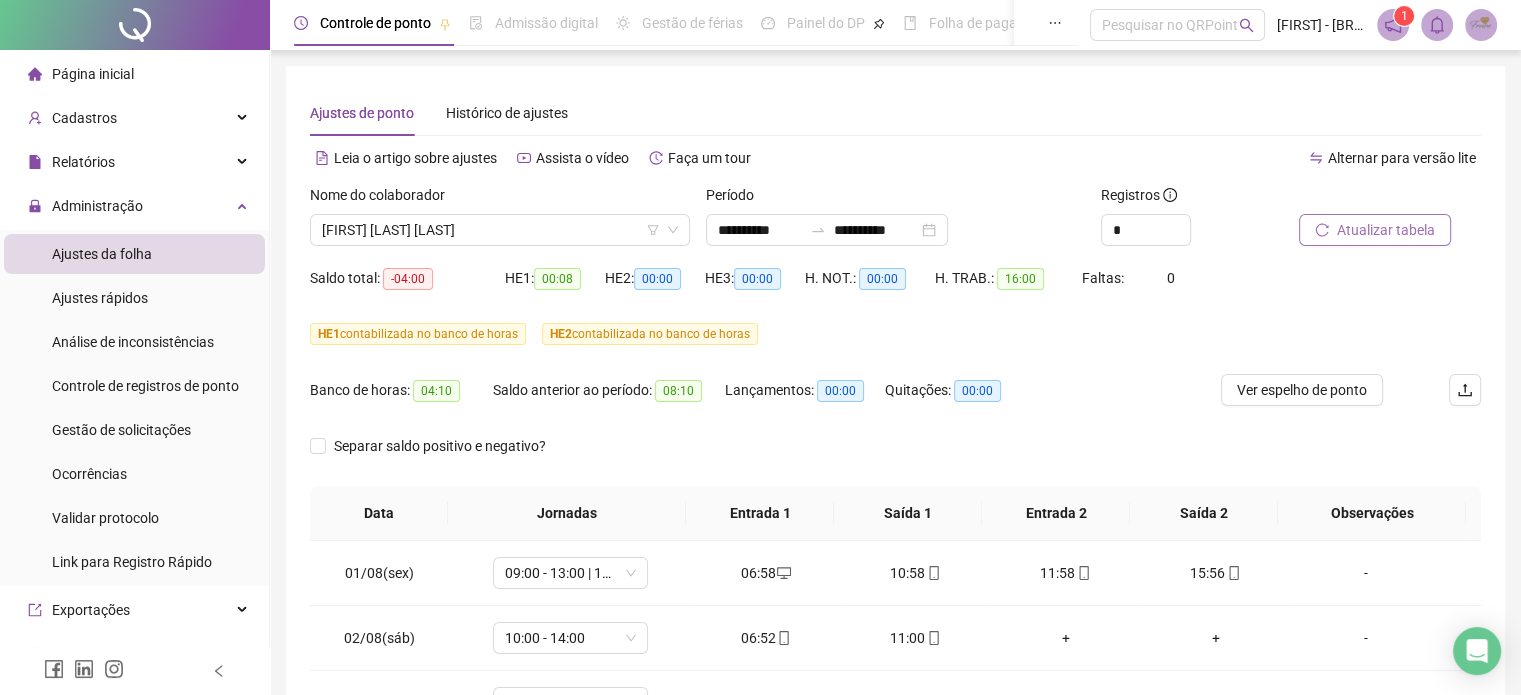 click on "Atualizar tabela" at bounding box center (1386, 230) 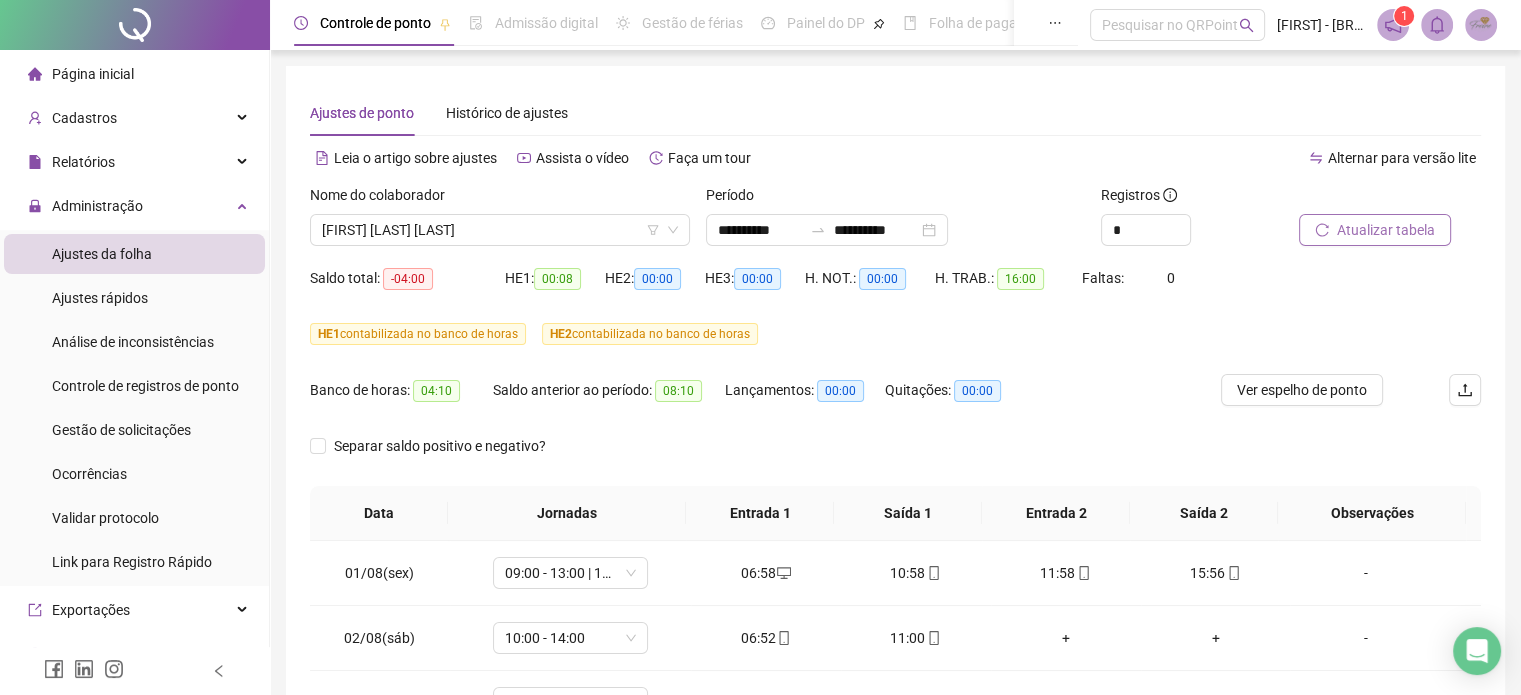 click on "Atualizar tabela" at bounding box center [1386, 230] 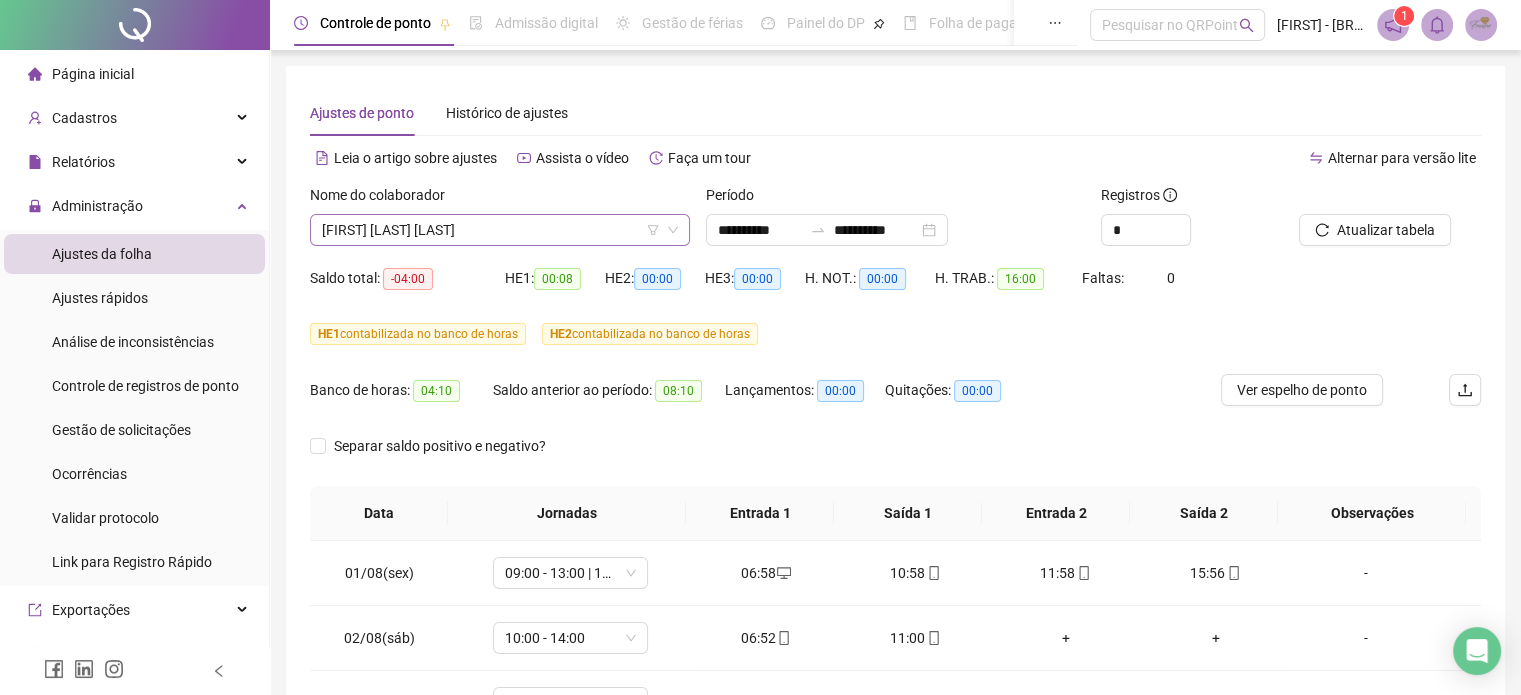 click on "[FIRST] [LAST] [LAST]" at bounding box center (500, 230) 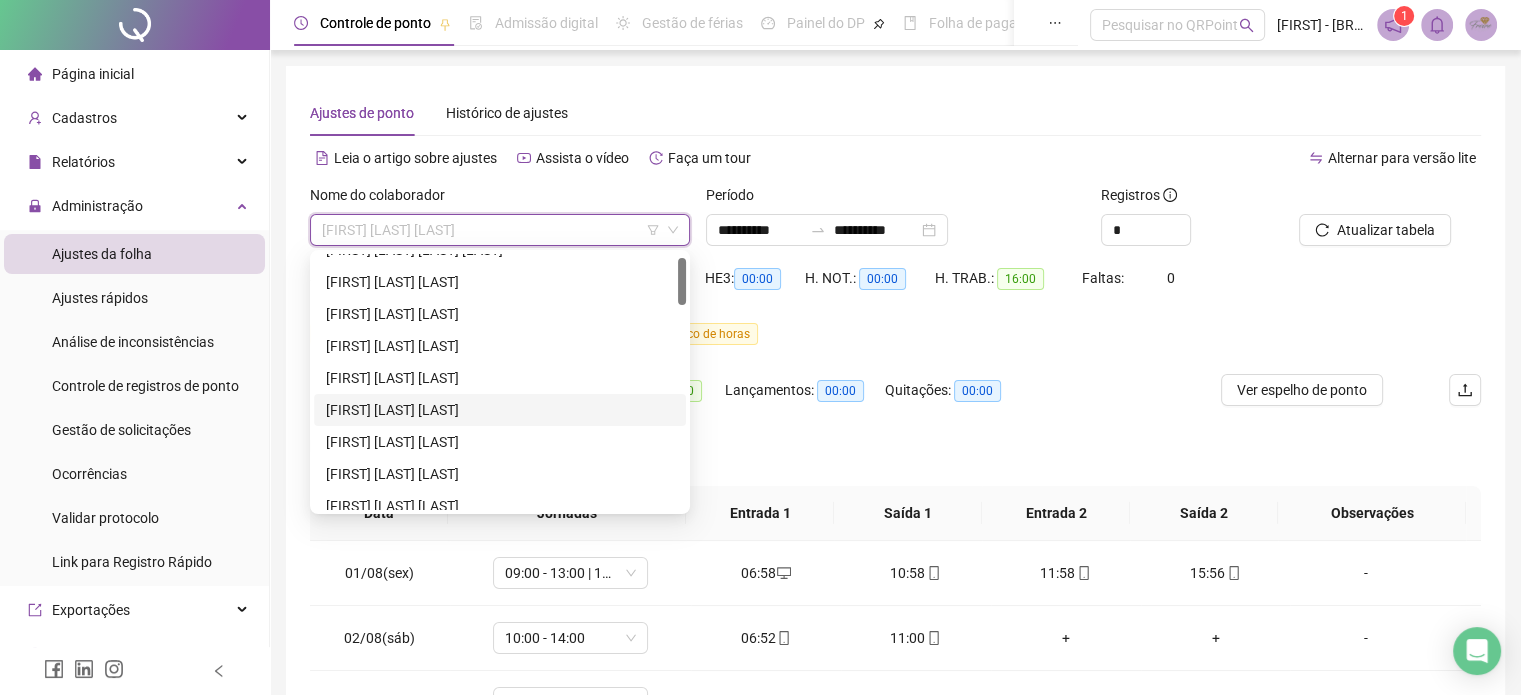 scroll, scrollTop: 0, scrollLeft: 0, axis: both 